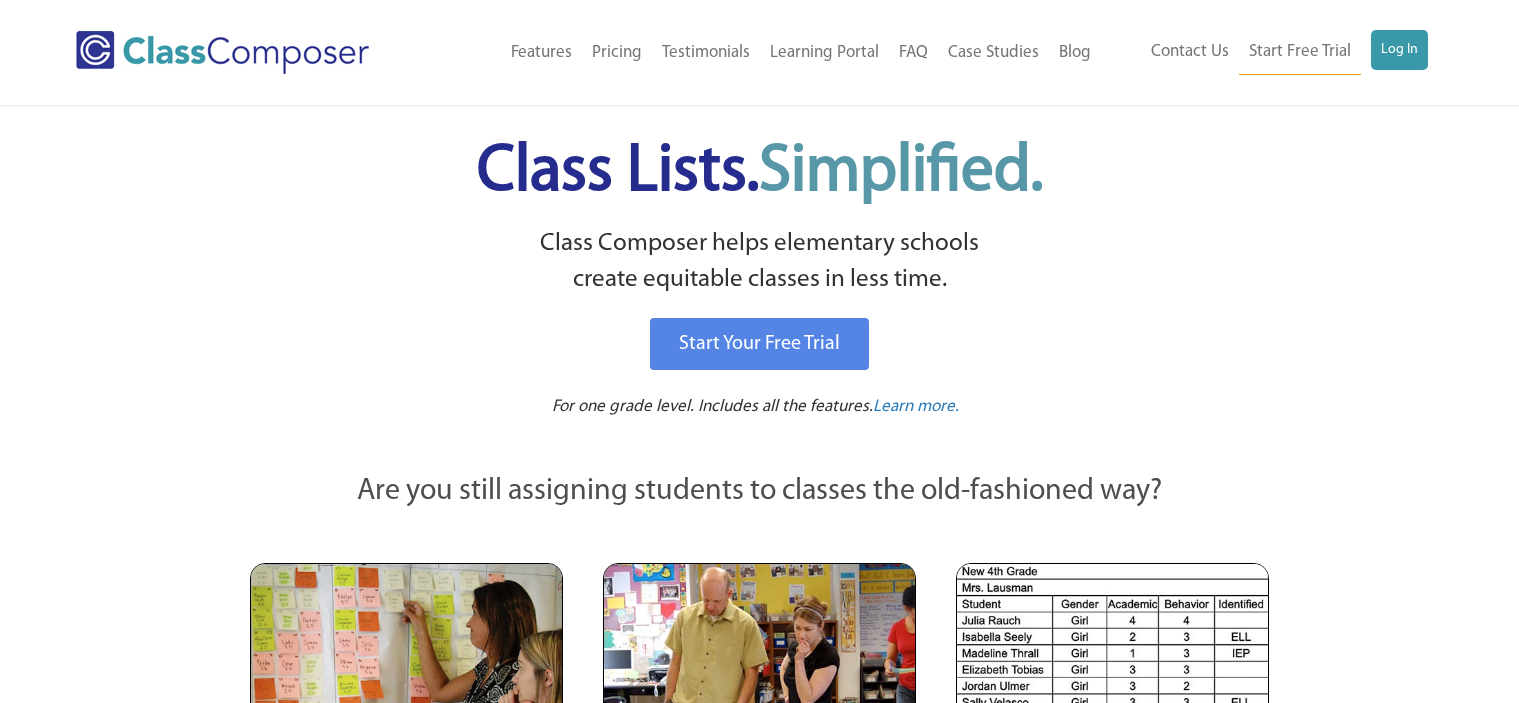 scroll, scrollTop: 0, scrollLeft: 0, axis: both 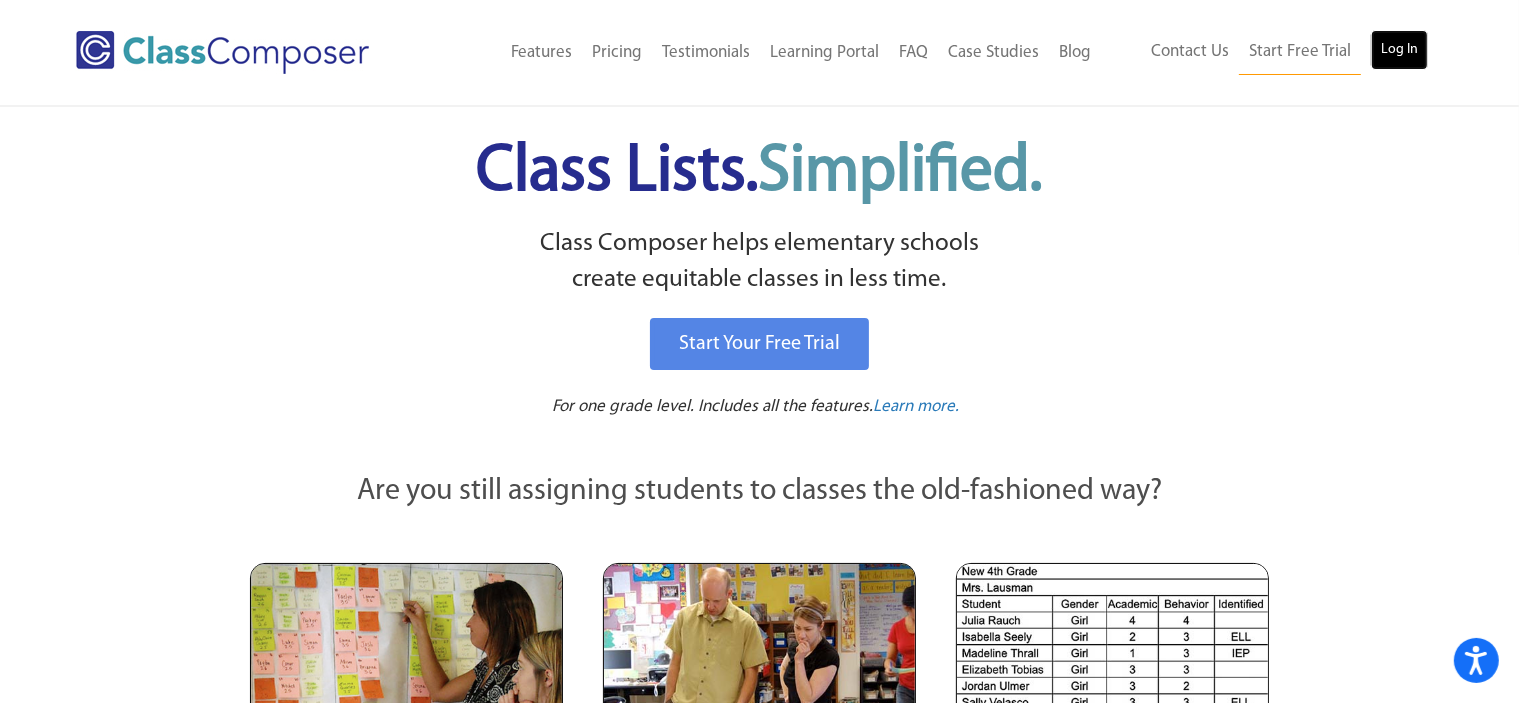click on "Log In" at bounding box center (1399, 50) 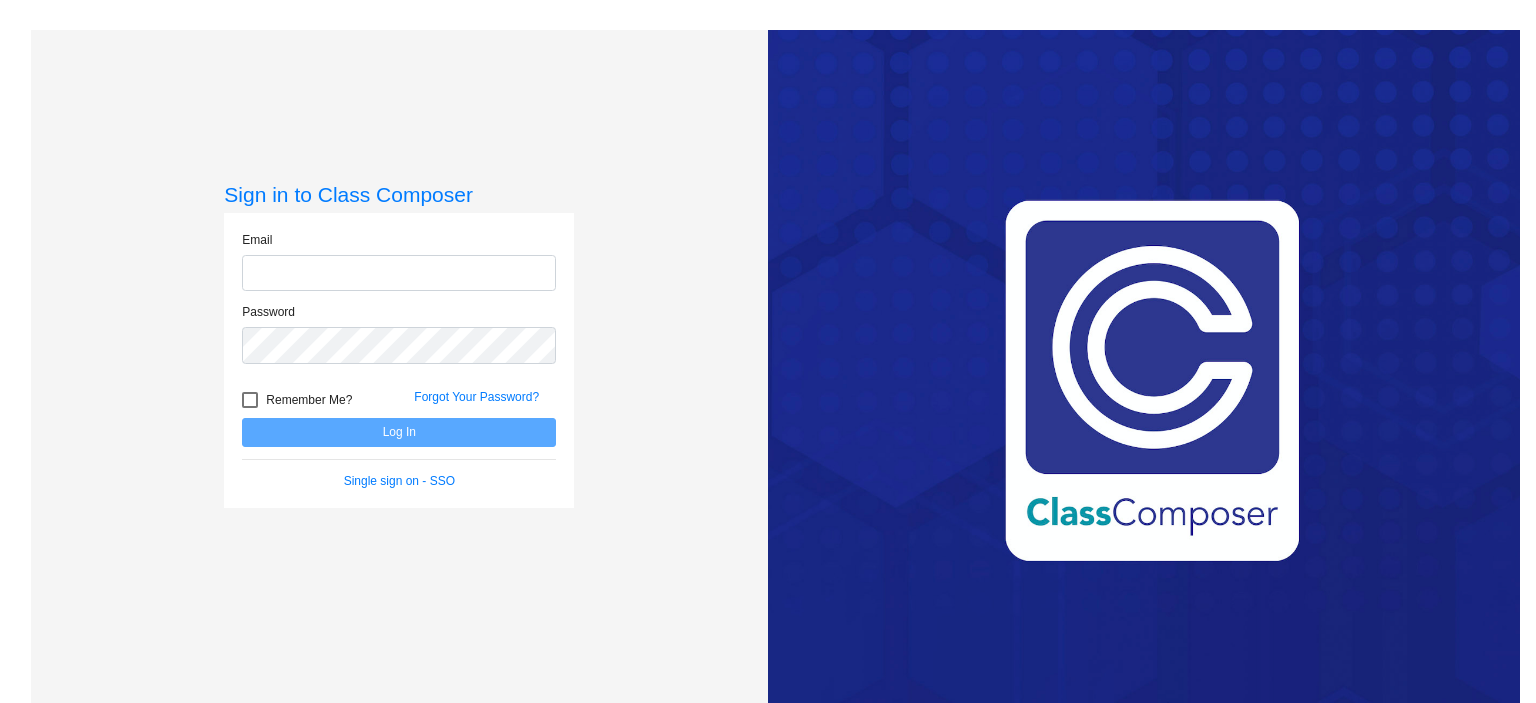 scroll, scrollTop: 0, scrollLeft: 0, axis: both 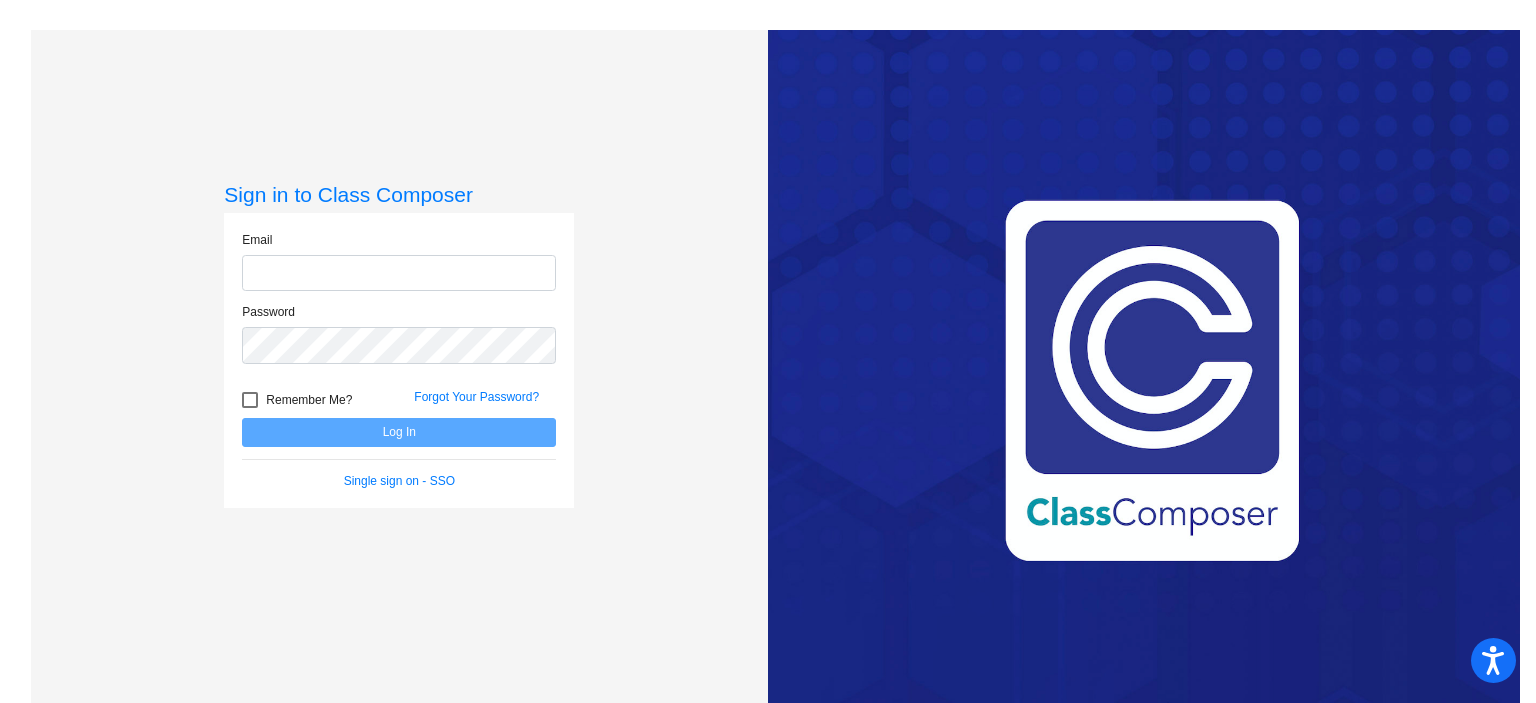 click 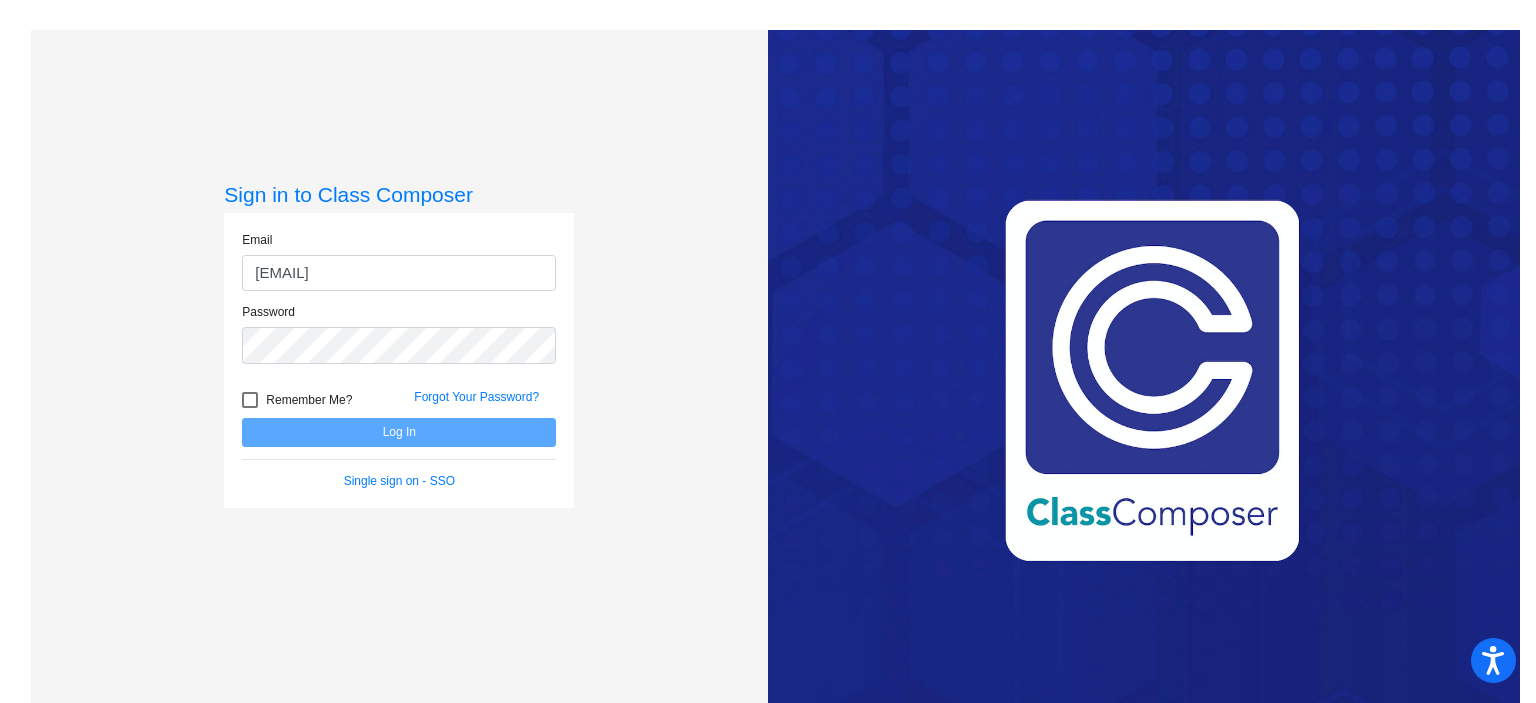 type on "[EMAIL]" 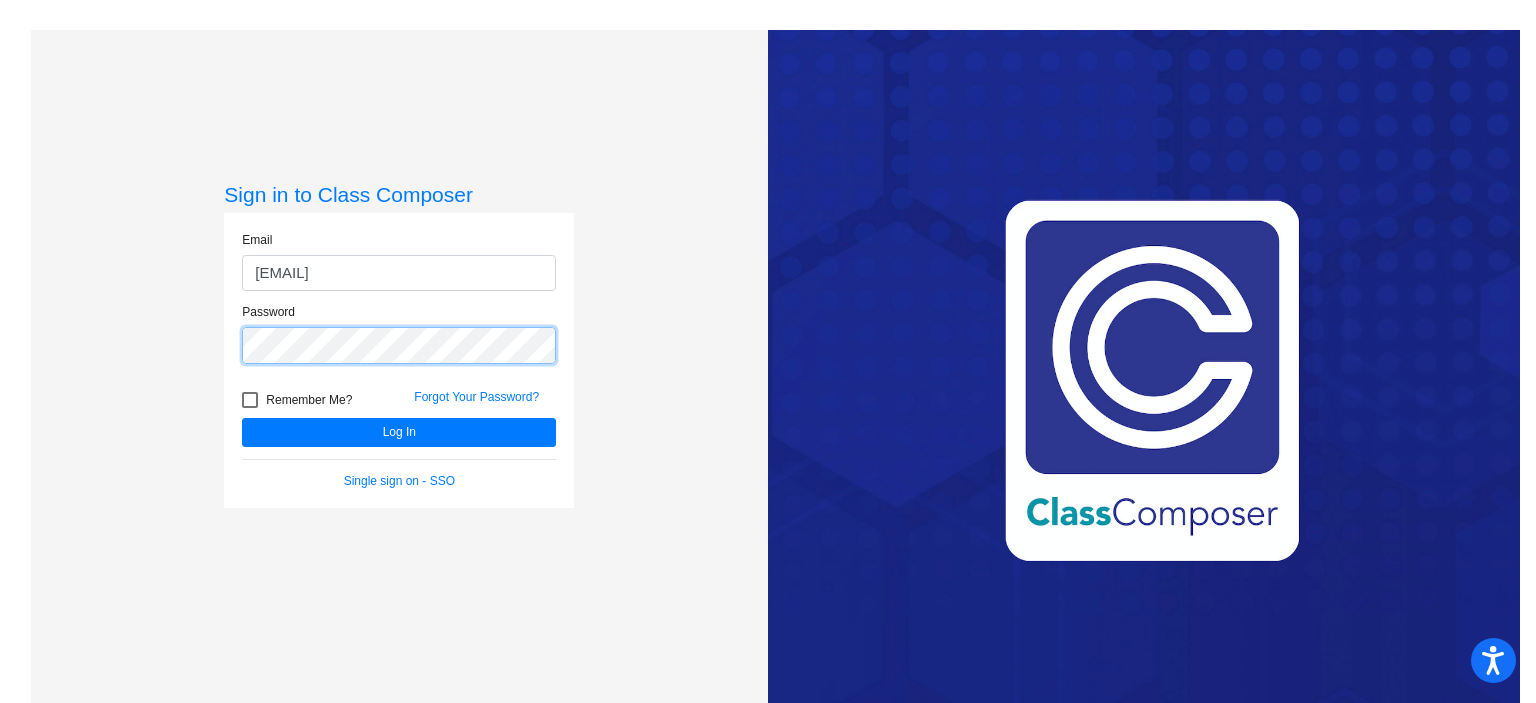 click on "Log In" 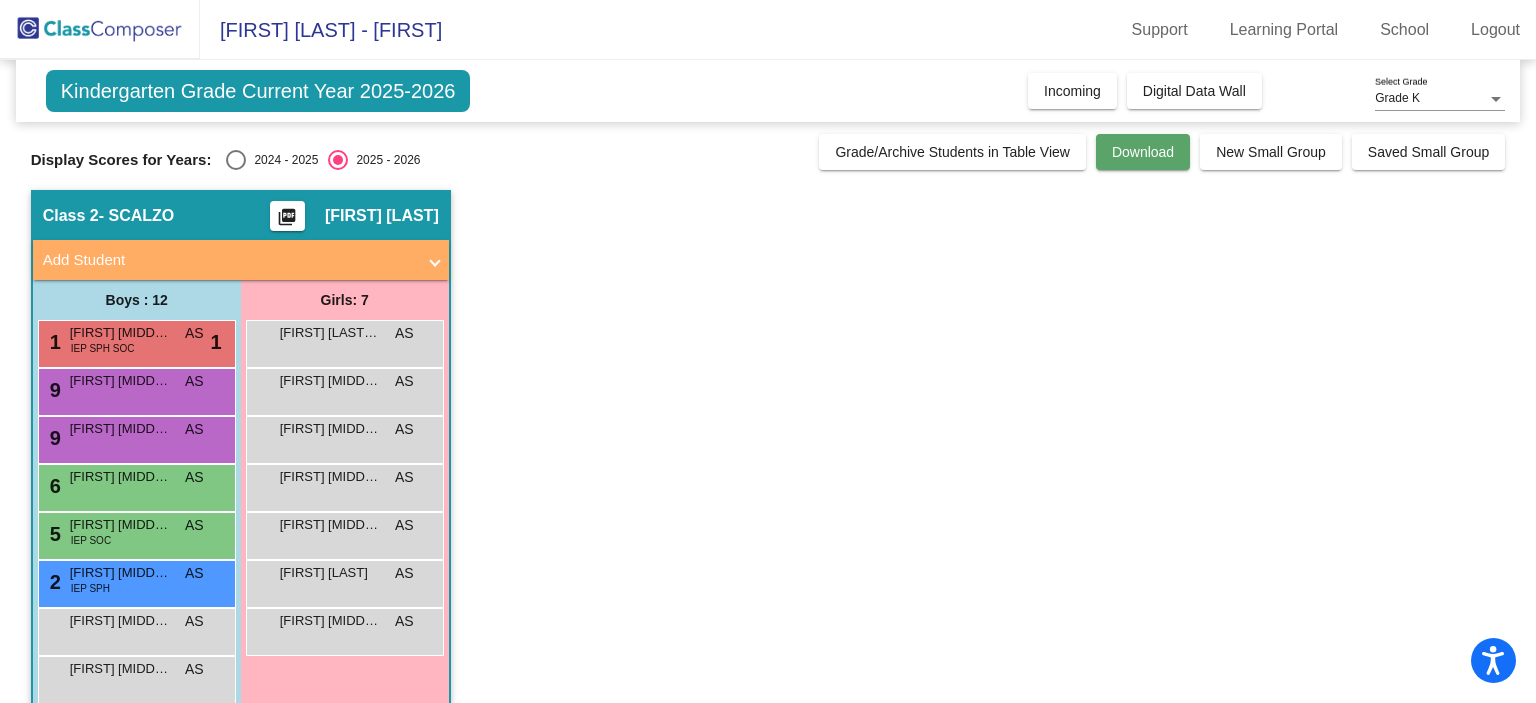 click on "Download" 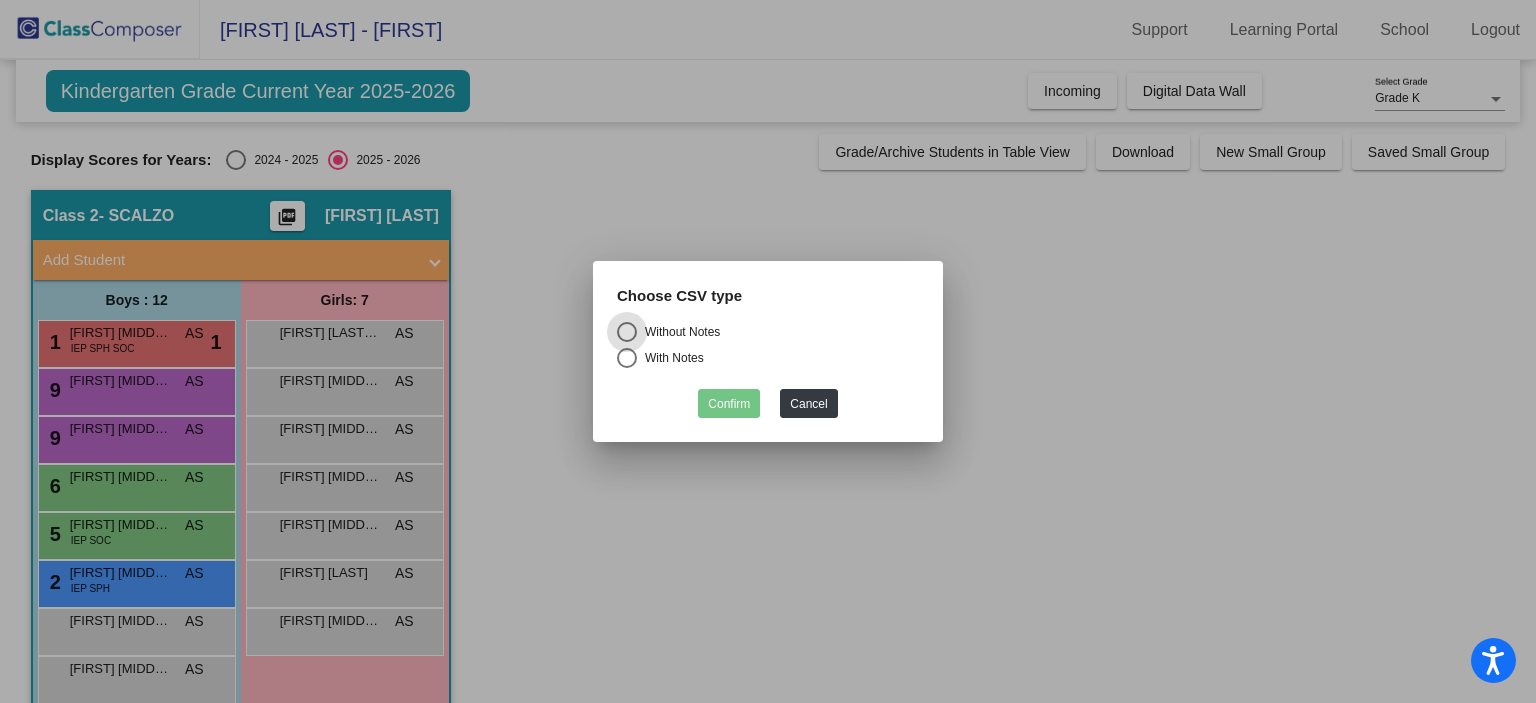 click at bounding box center (627, 358) 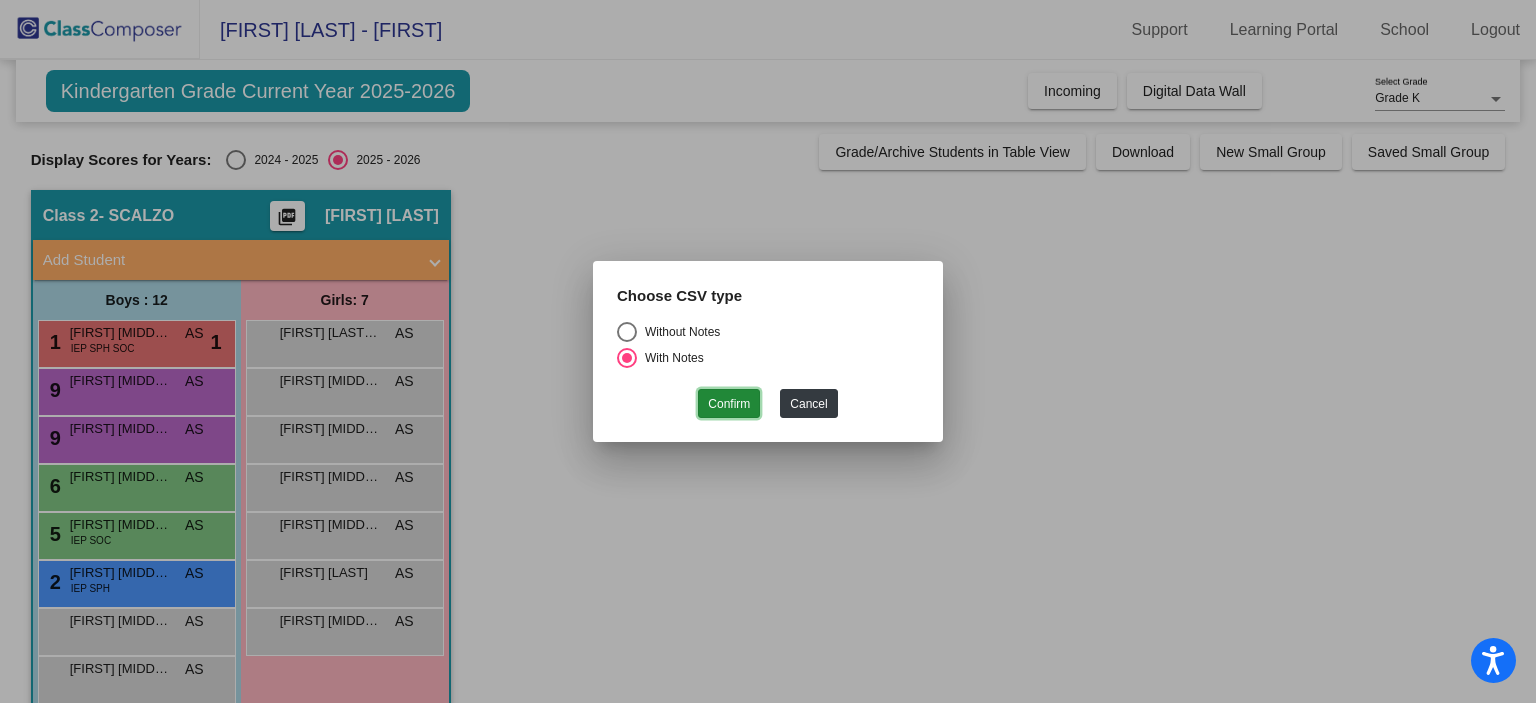 click on "Confirm" at bounding box center (729, 403) 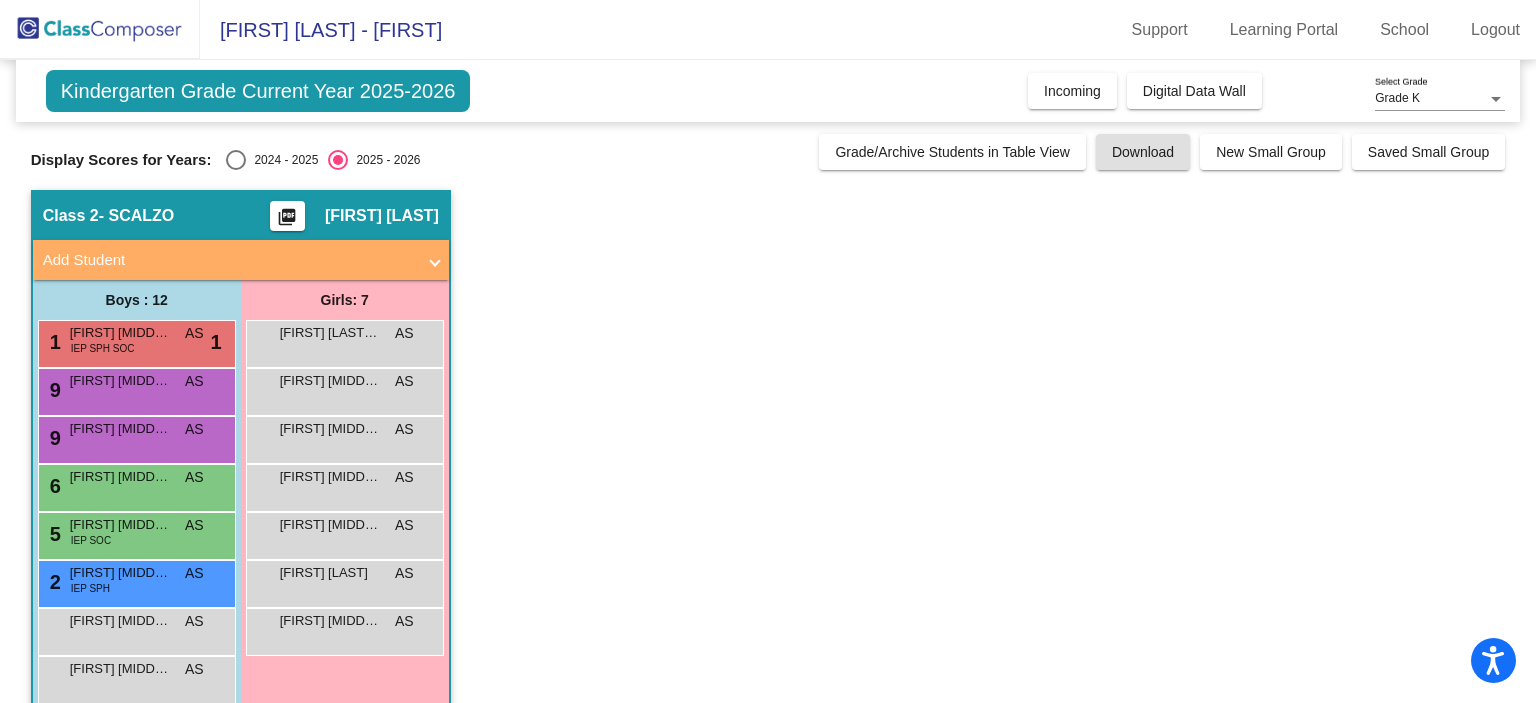 click on "picture_as_pdf" 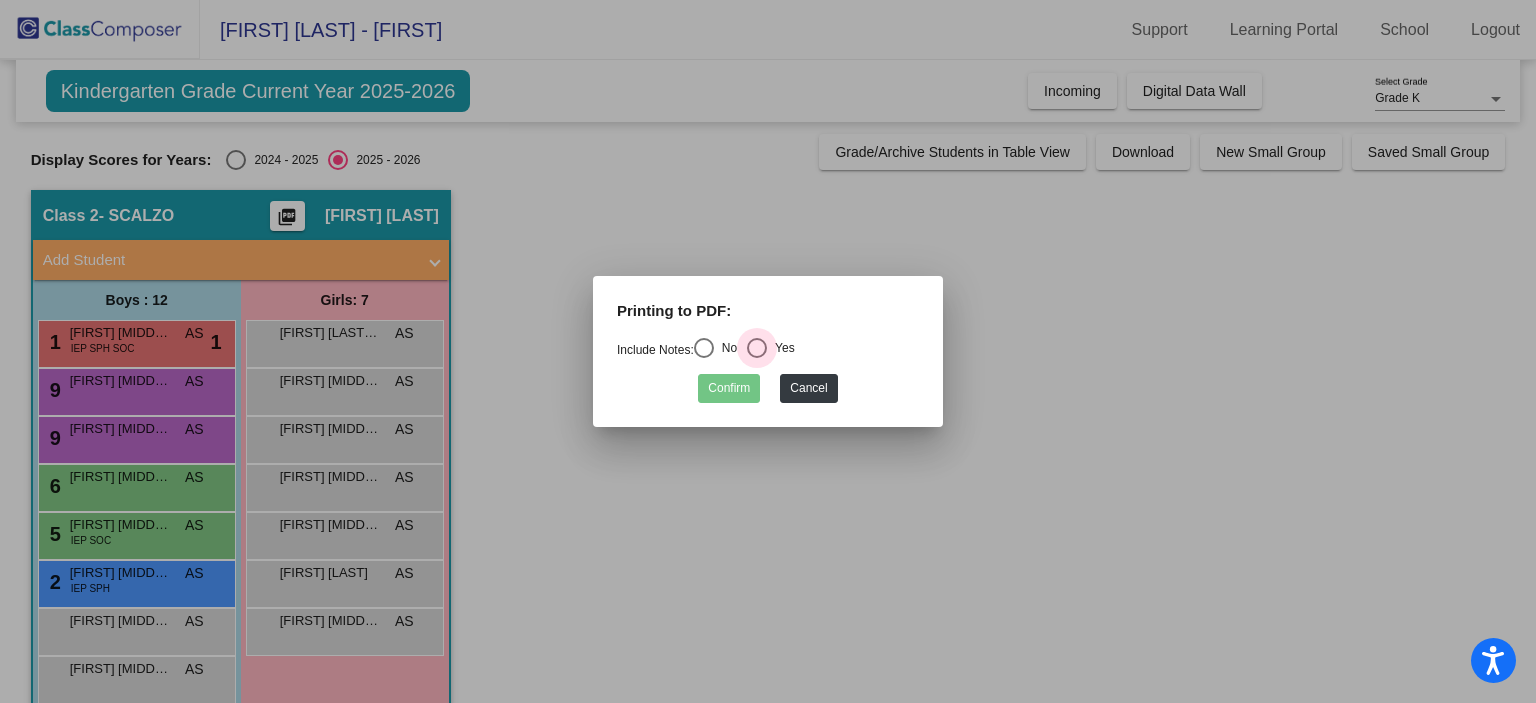 click at bounding box center (757, 348) 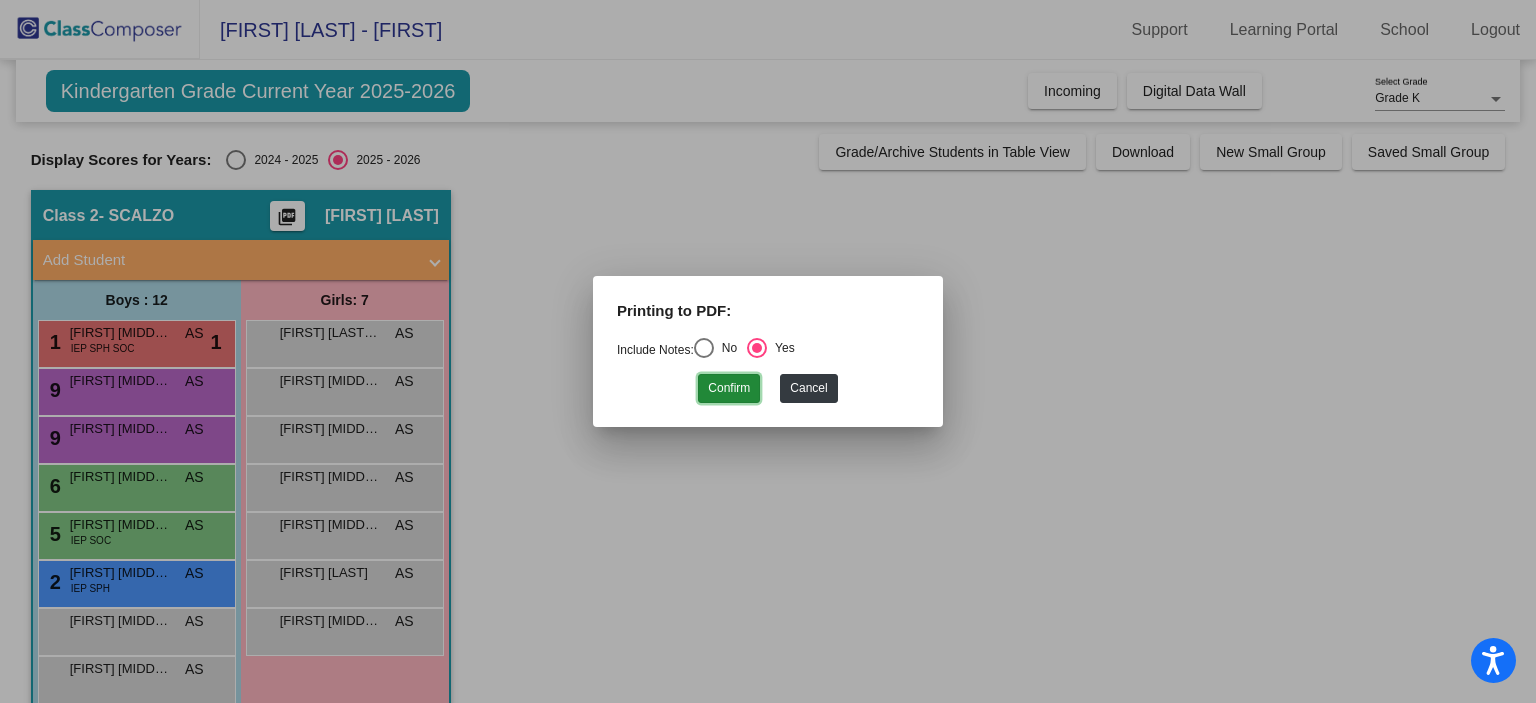click on "Confirm" at bounding box center (729, 388) 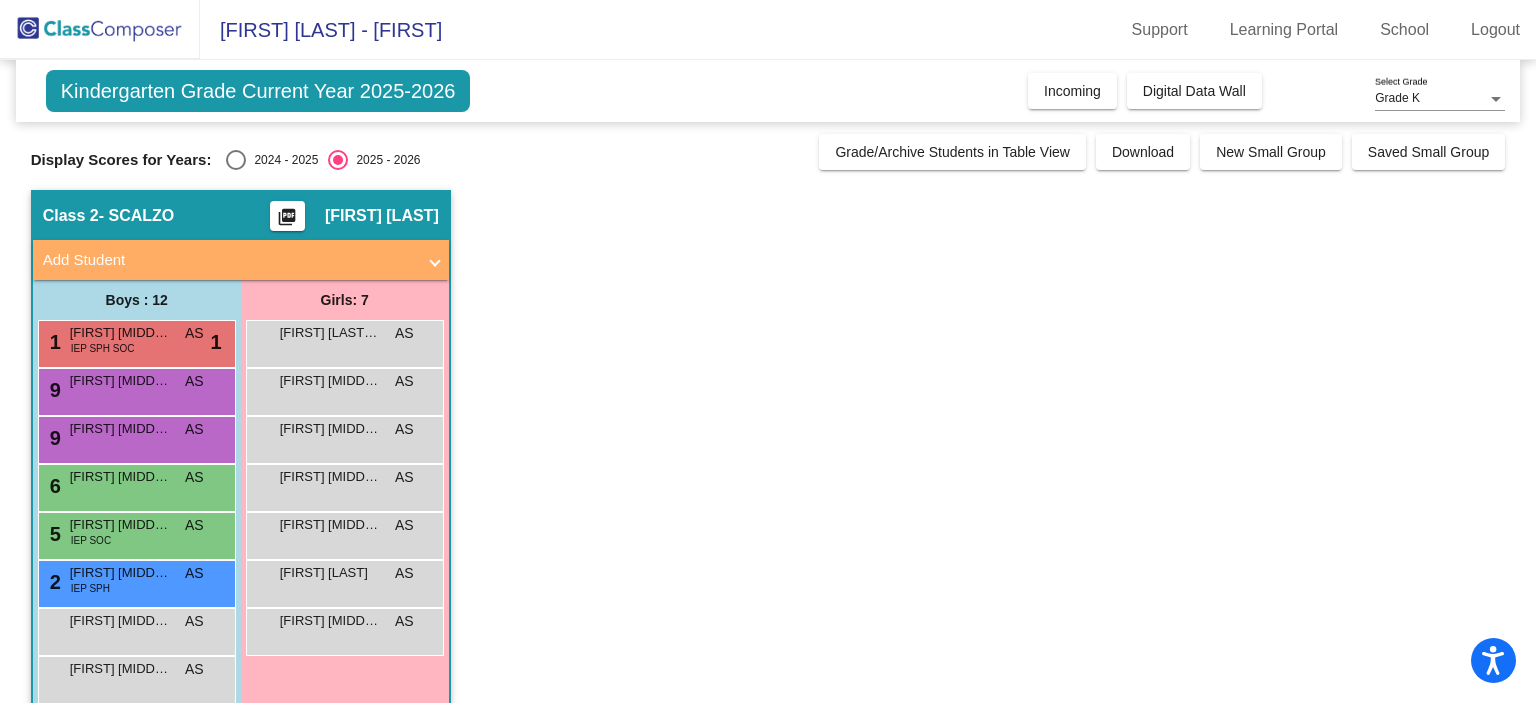 click at bounding box center (435, 260) 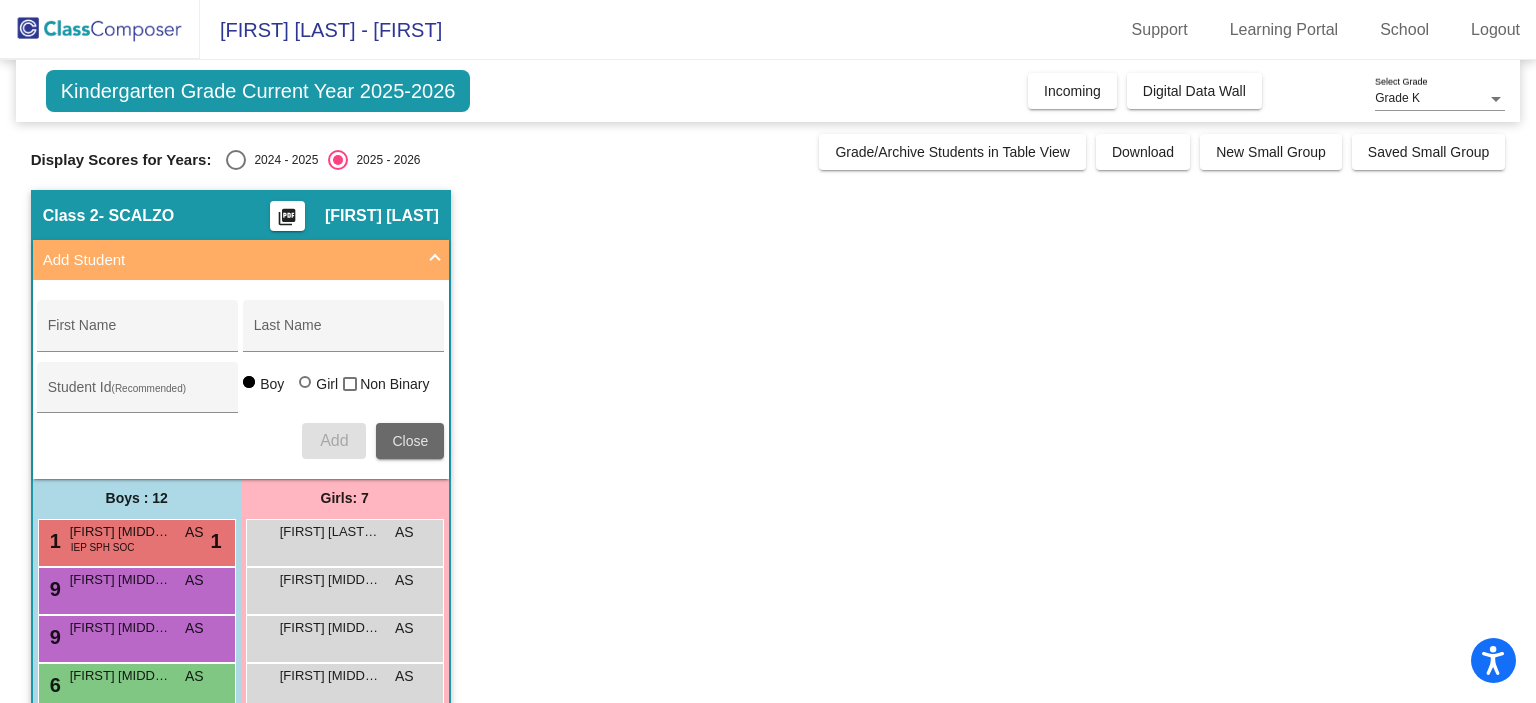 click on "Close" at bounding box center [410, 441] 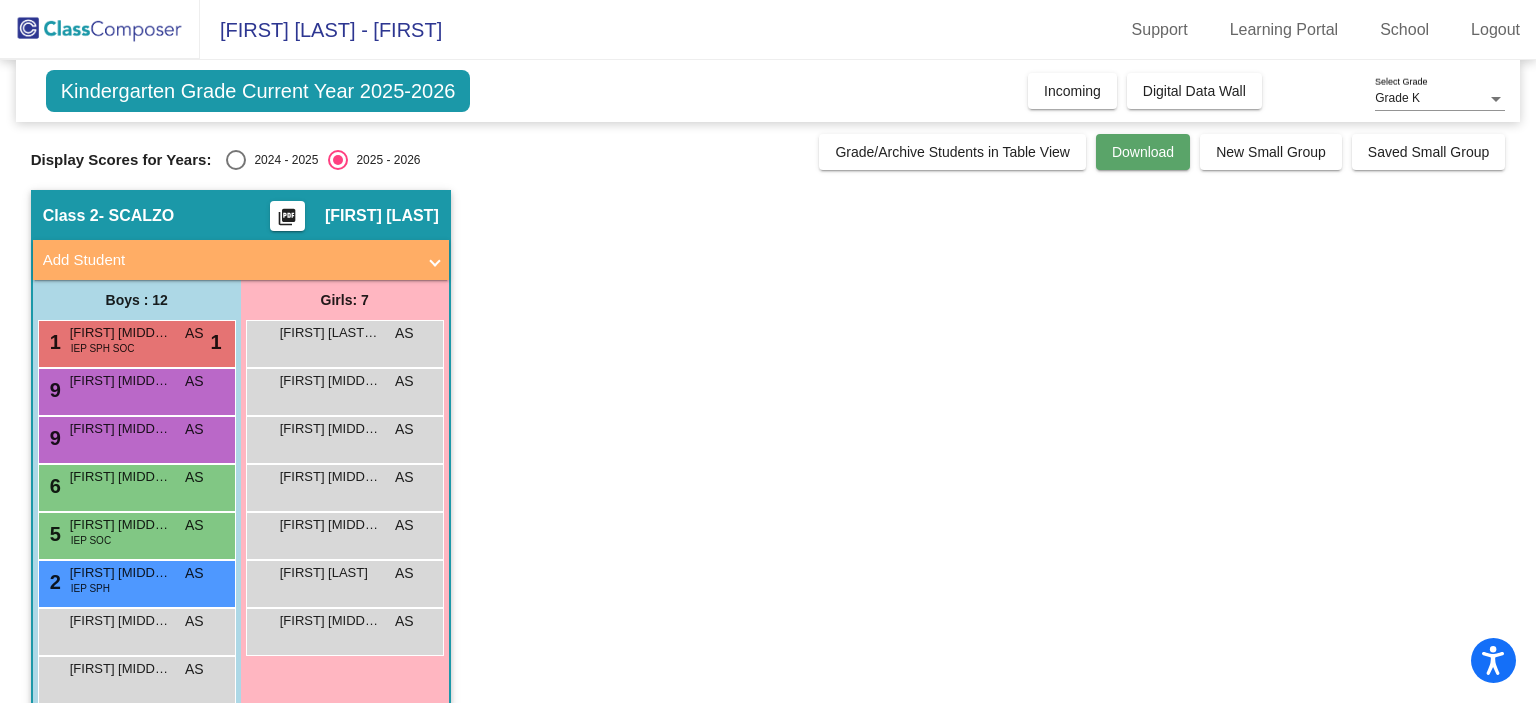 click on "Download" 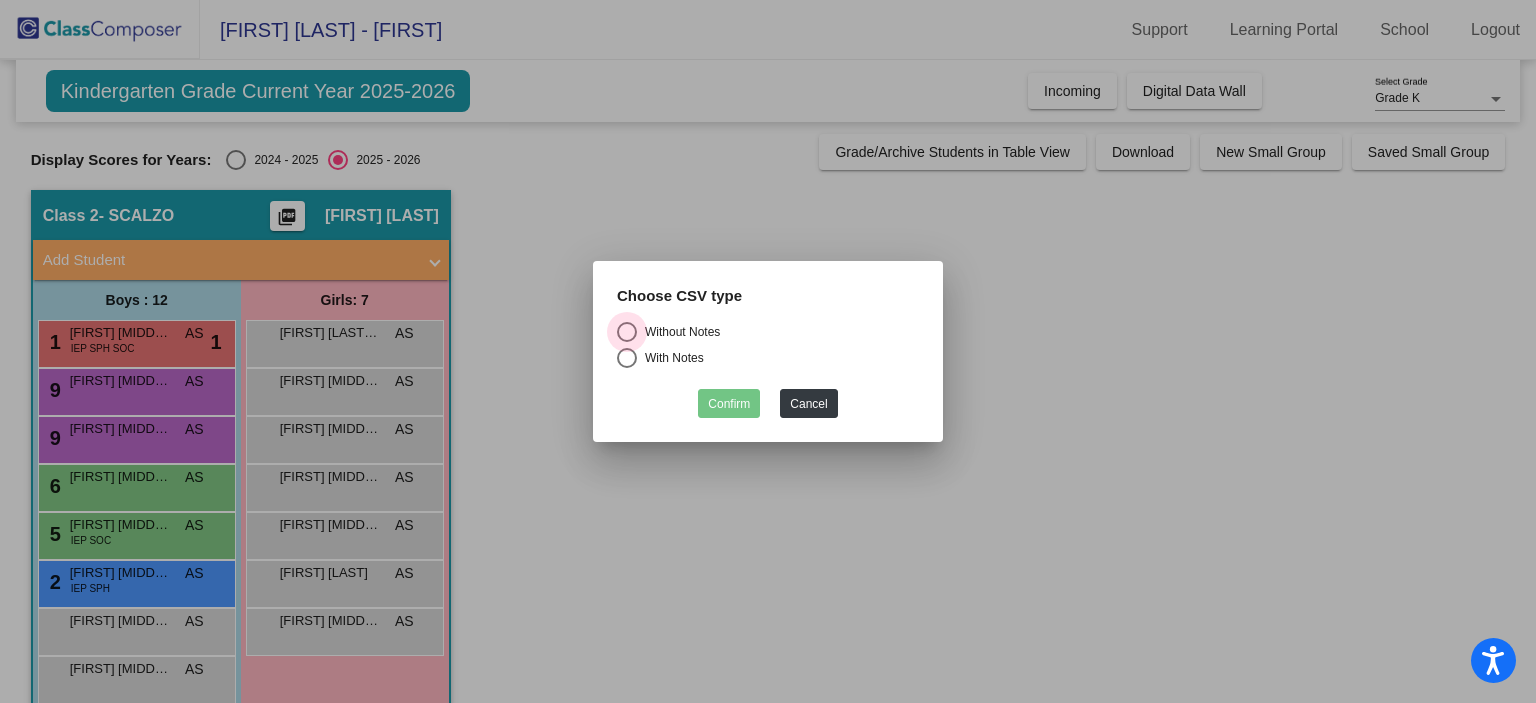 click at bounding box center (627, 332) 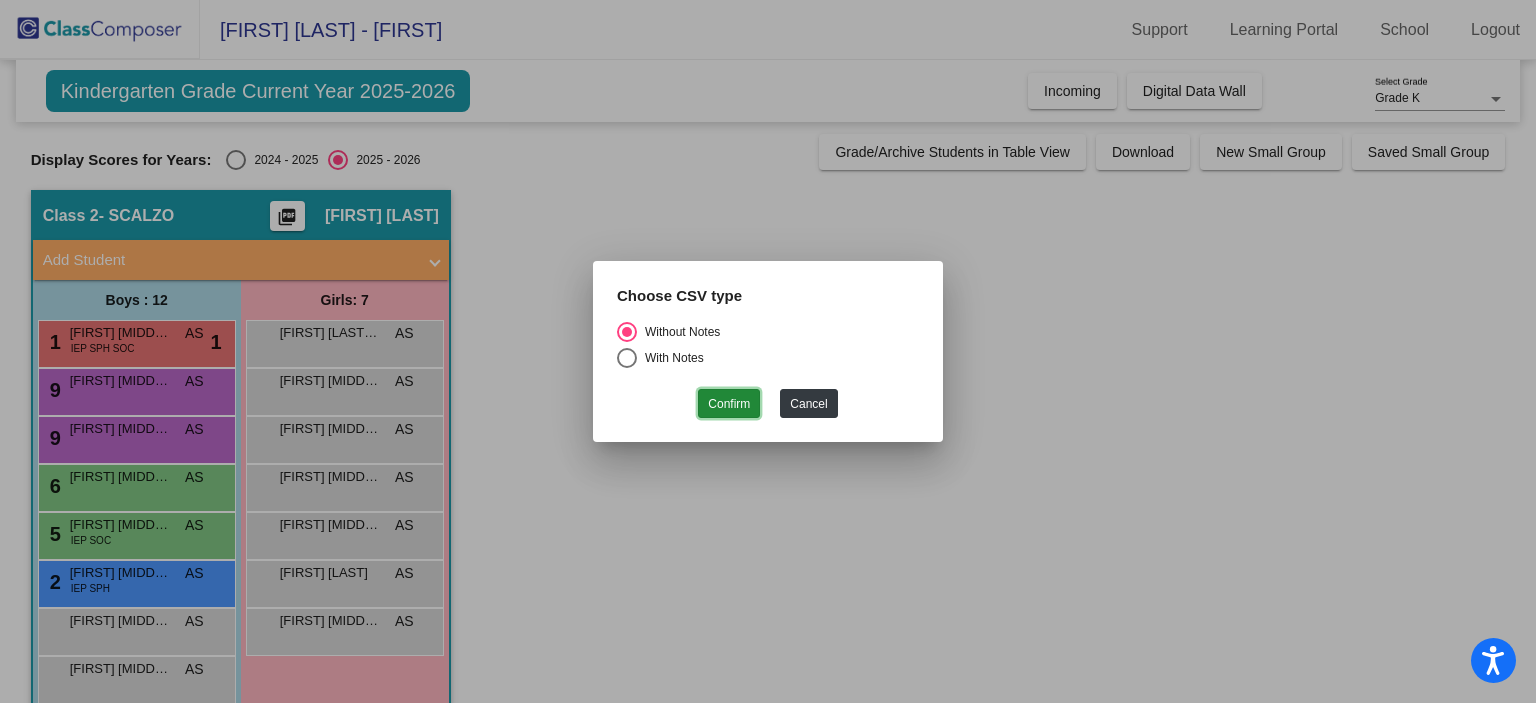 click on "Confirm" at bounding box center [729, 403] 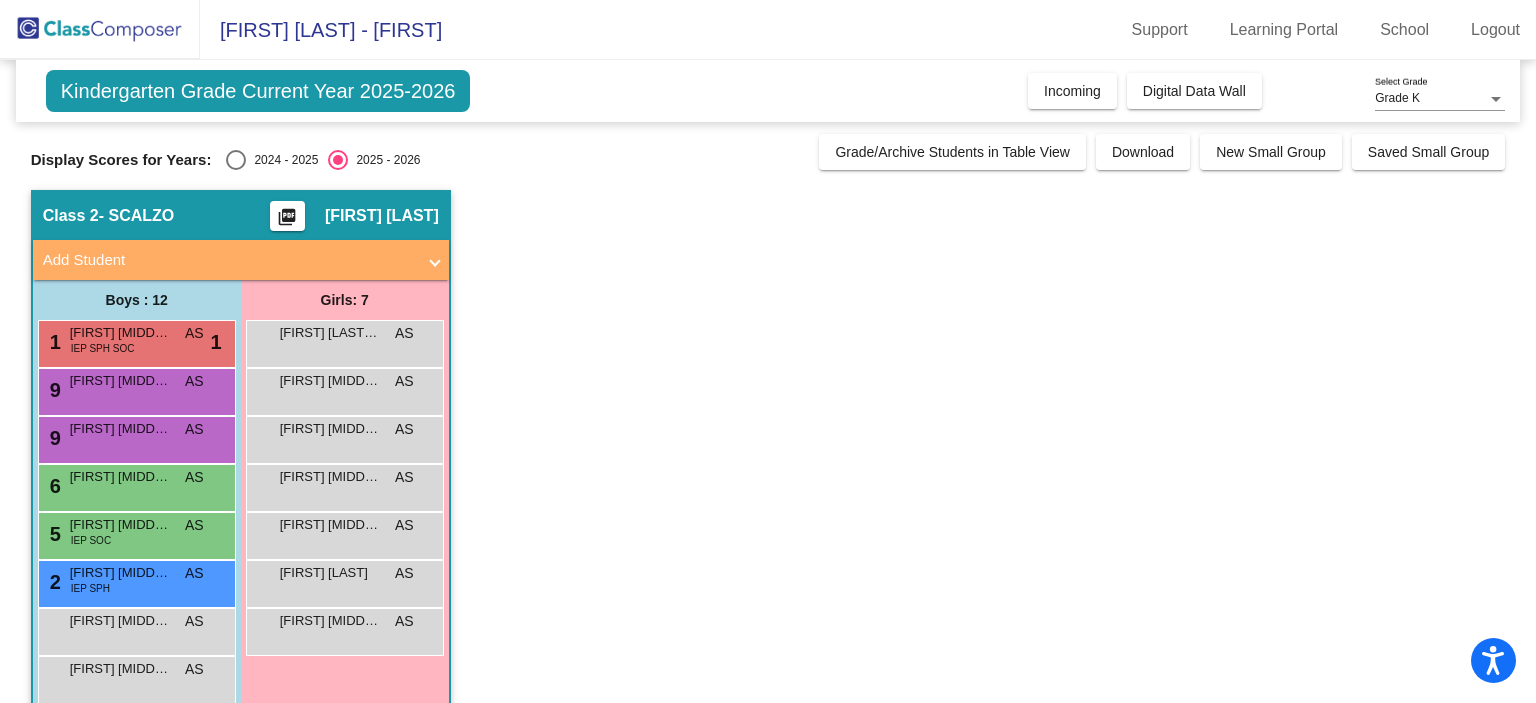 drag, startPoint x: 1524, startPoint y: 212, endPoint x: 1535, endPoint y: 333, distance: 121.49897 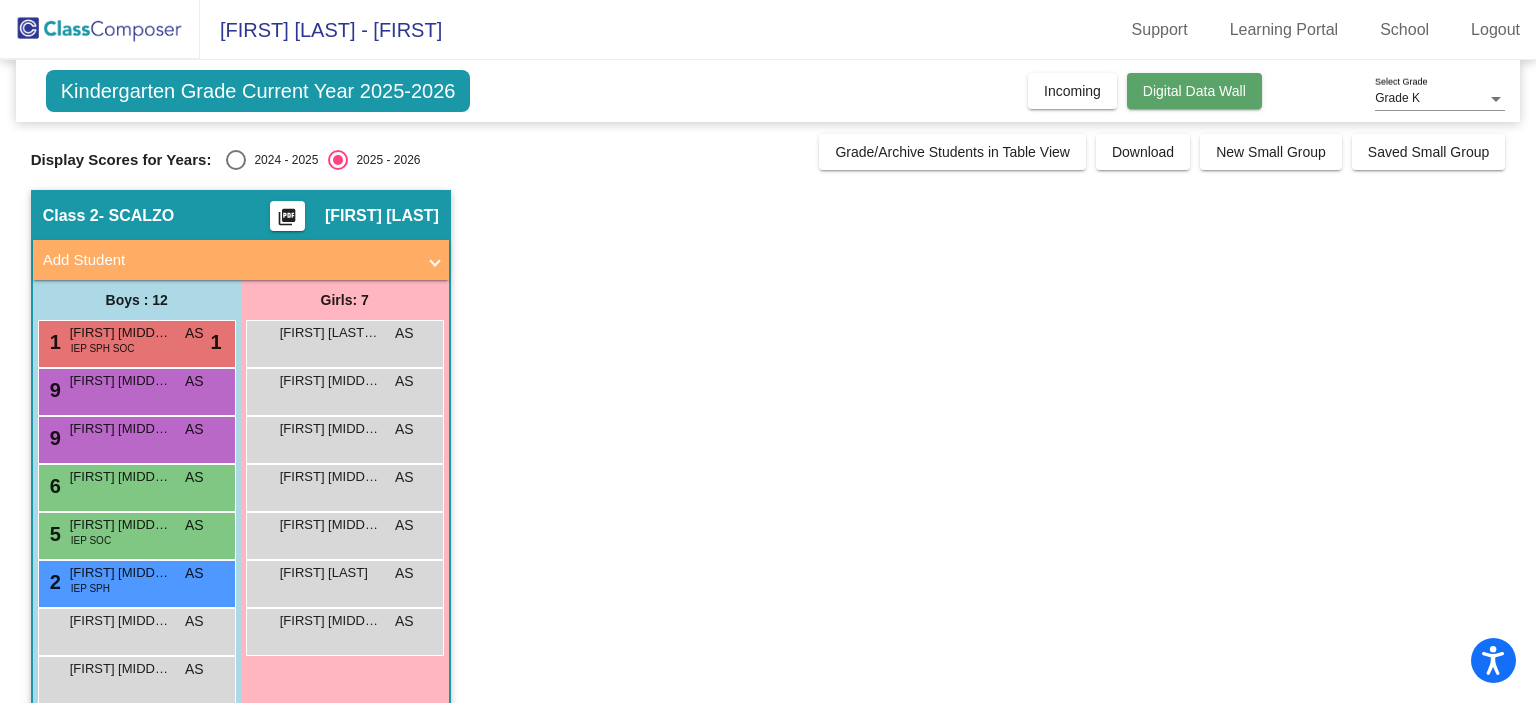 click on "Digital Data Wall" 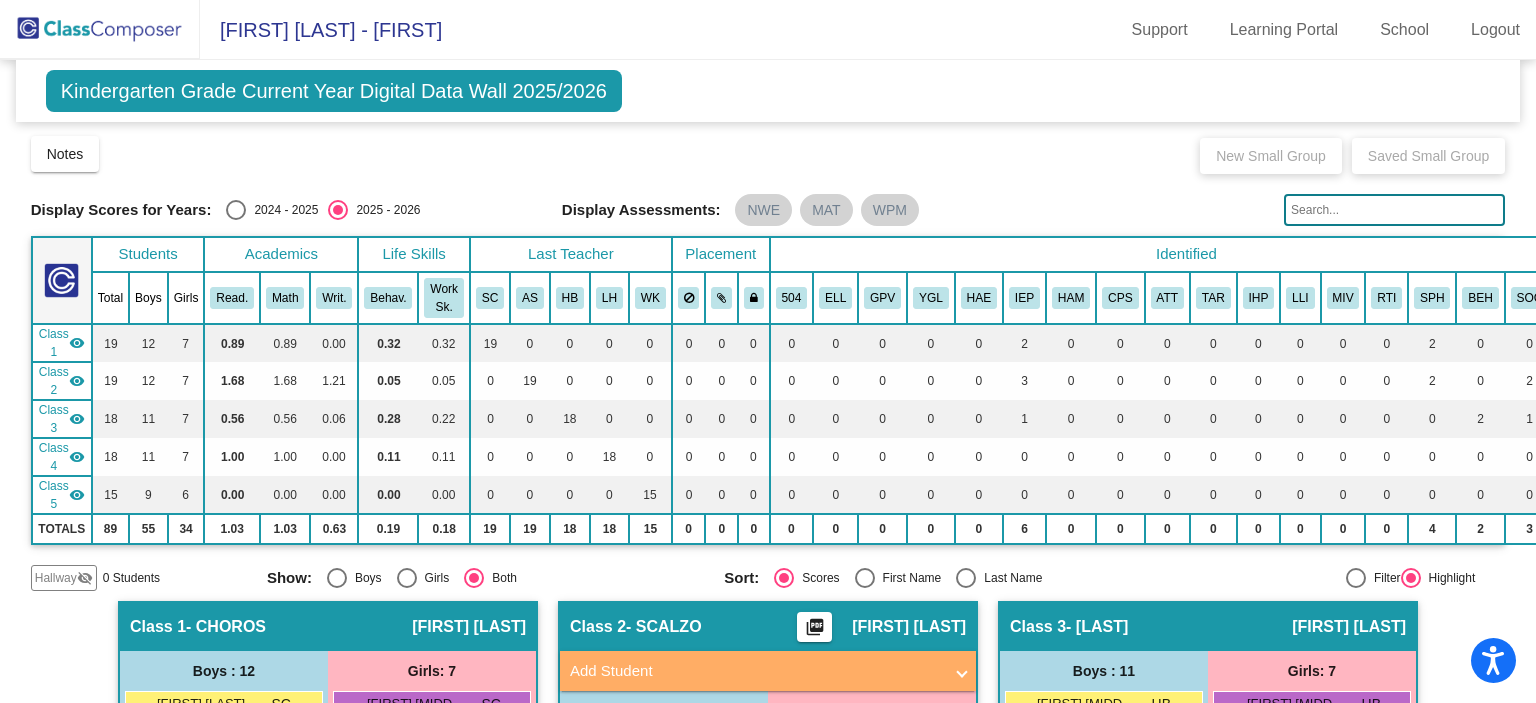 scroll, scrollTop: 0, scrollLeft: 51, axis: horizontal 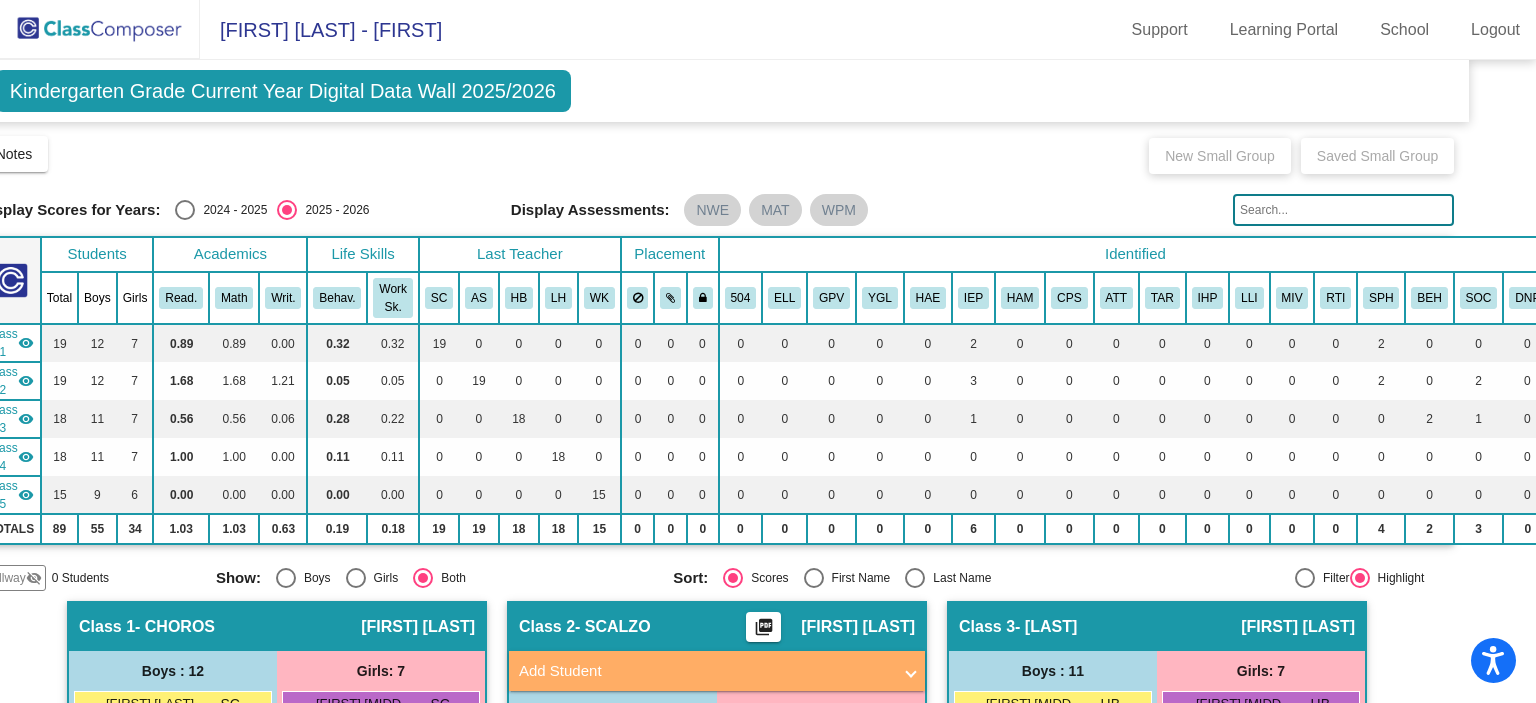 drag, startPoint x: 1524, startPoint y: 105, endPoint x: 1535, endPoint y: 186, distance: 81.7435 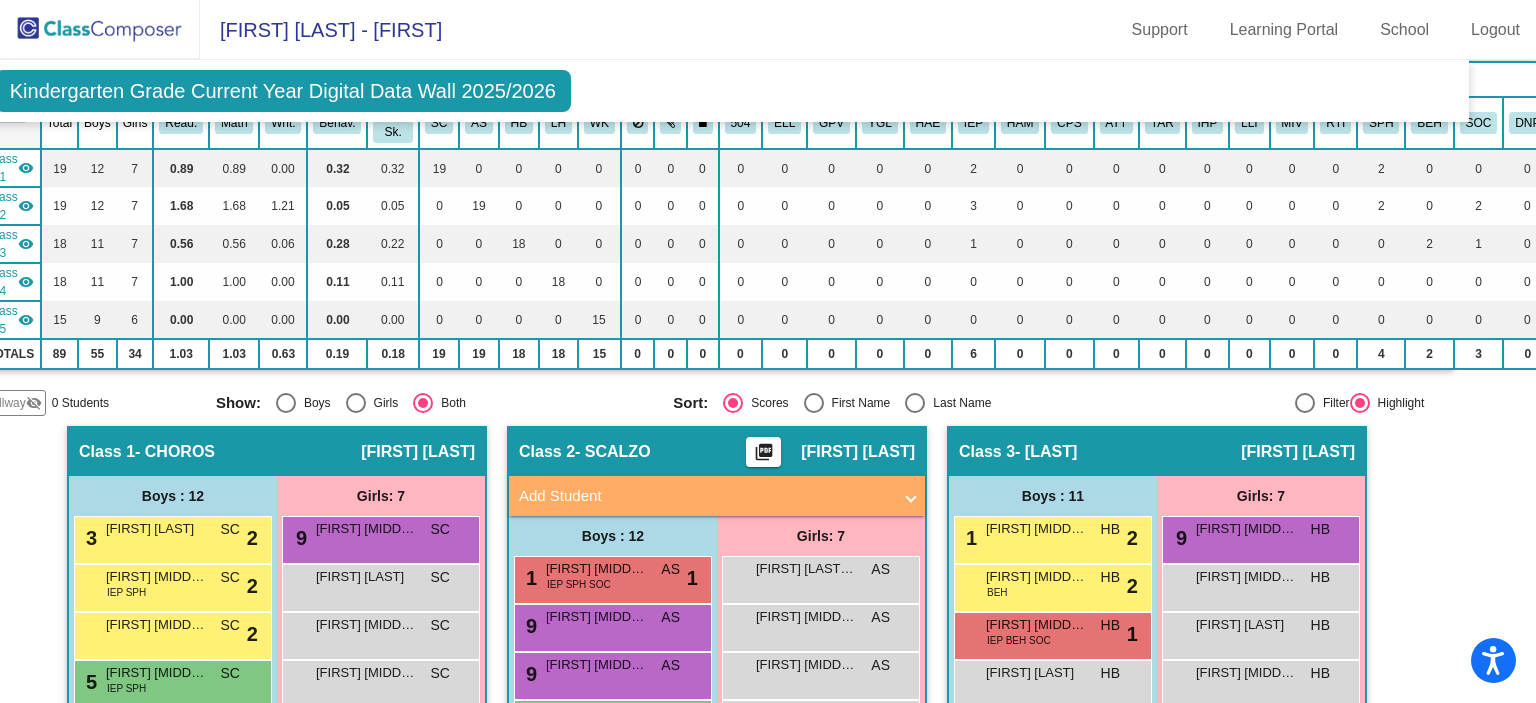 click on "Class 2   - SCALZO  picture_as_pdf Antonietta Scalzo" 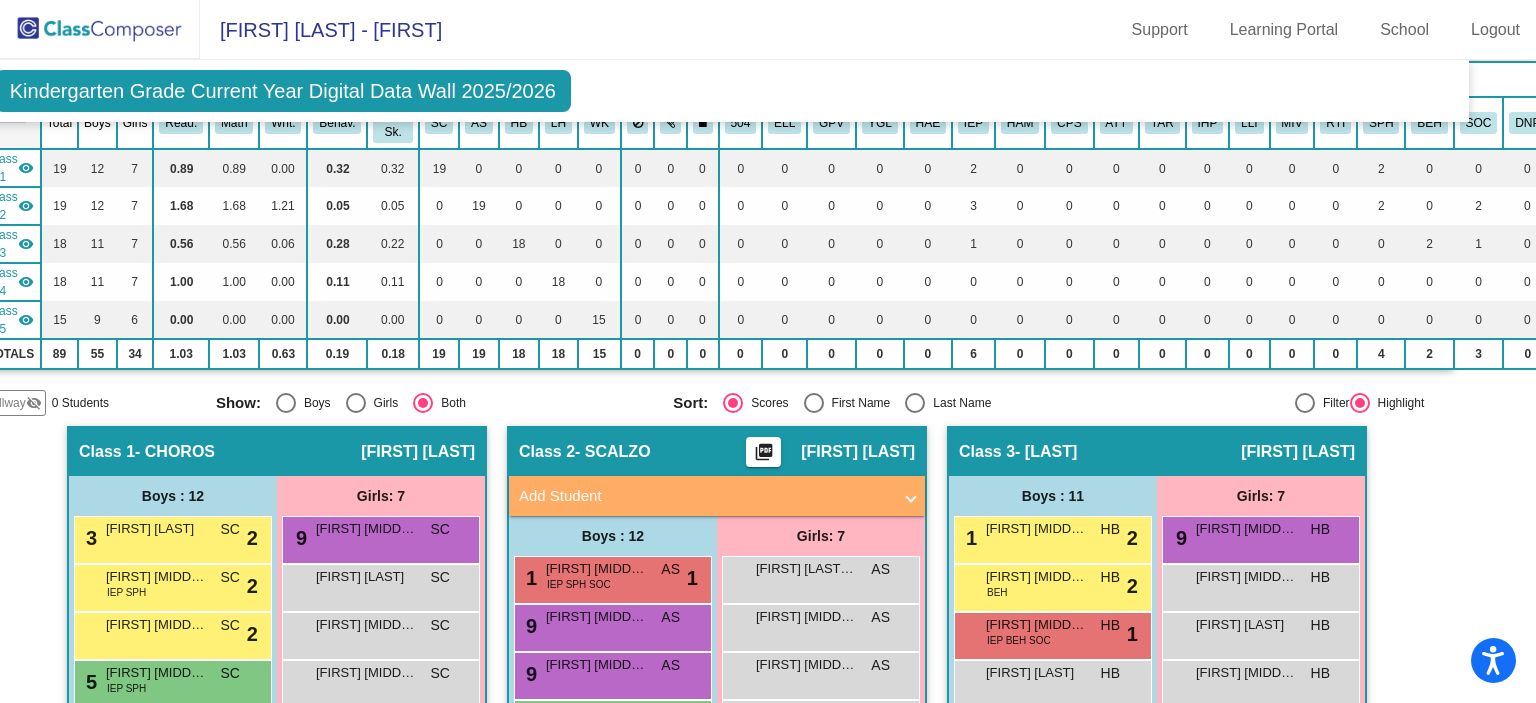 click on "picture_as_pdf" 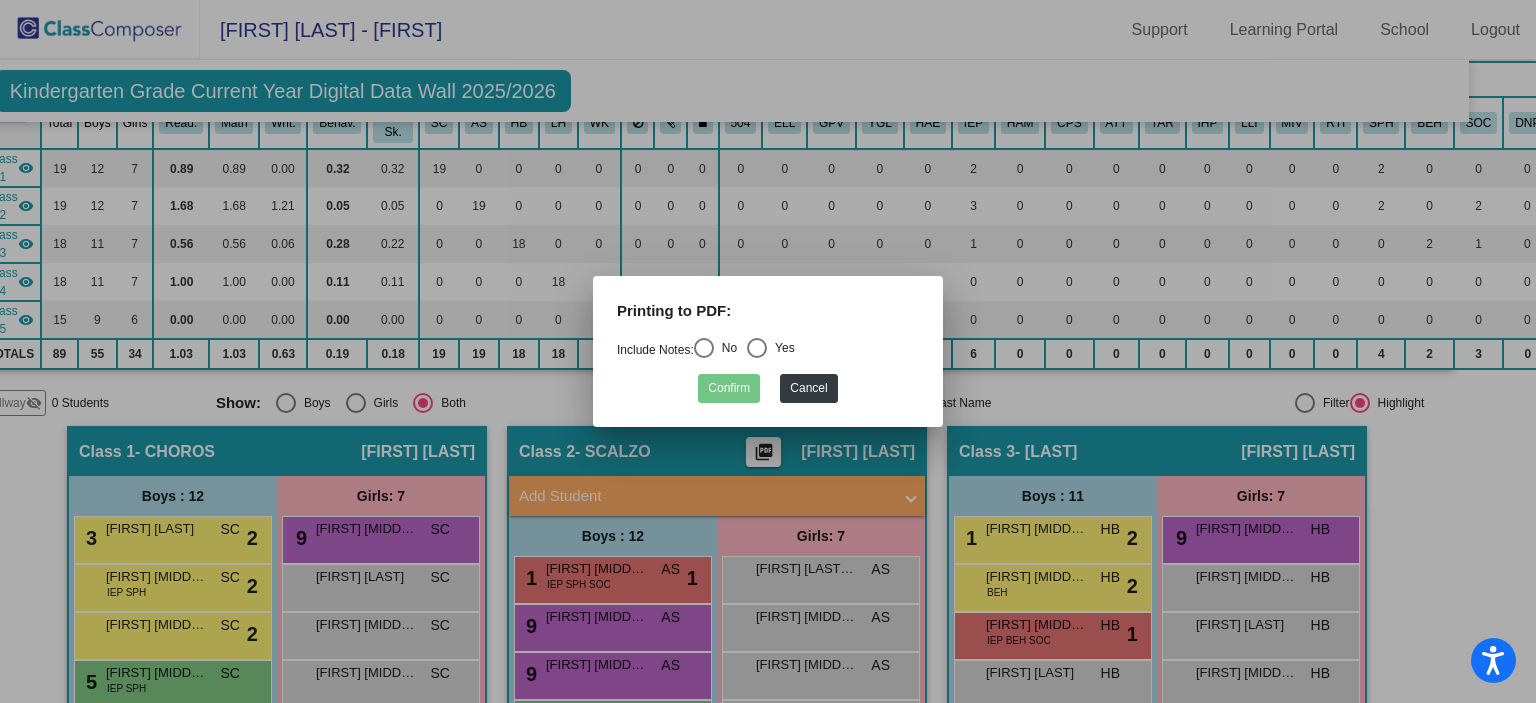 click at bounding box center [704, 348] 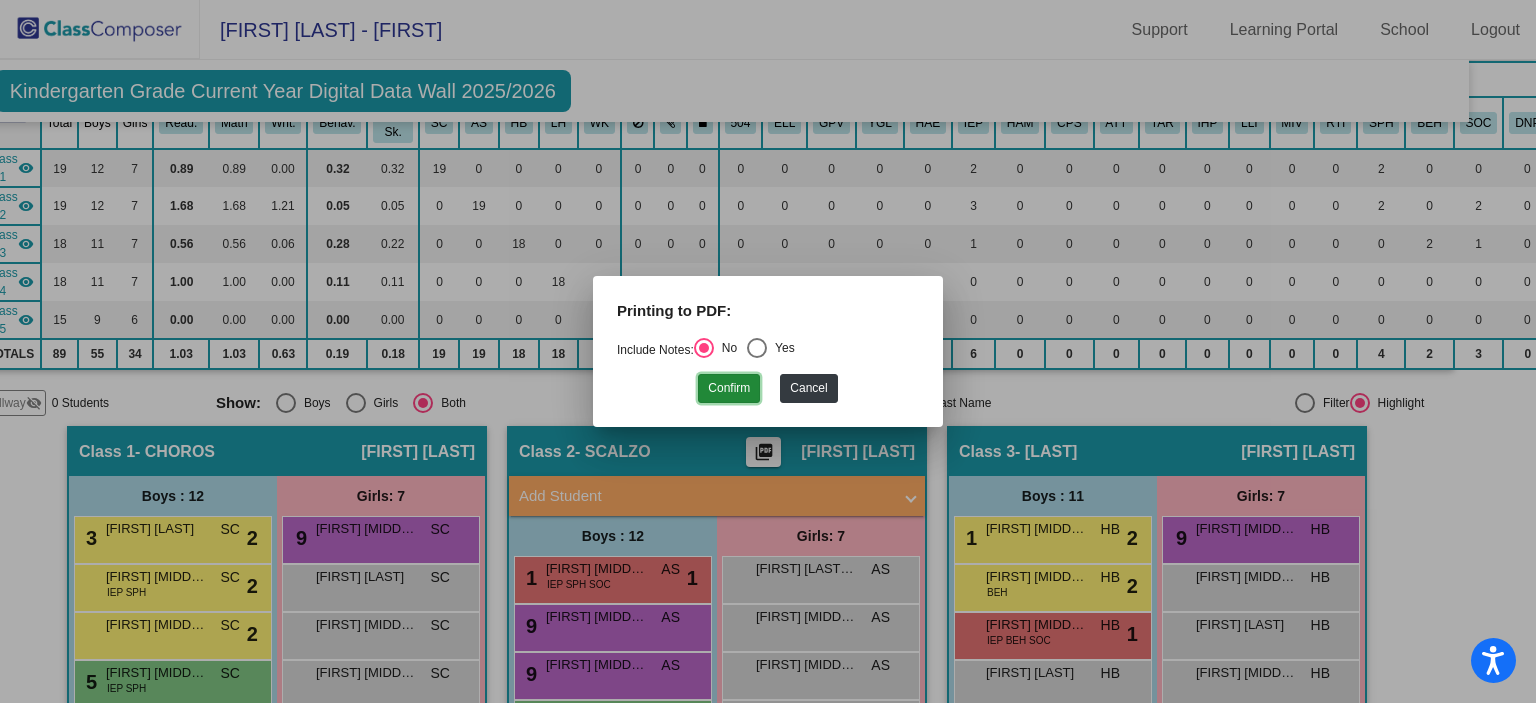 click on "Confirm" at bounding box center (729, 388) 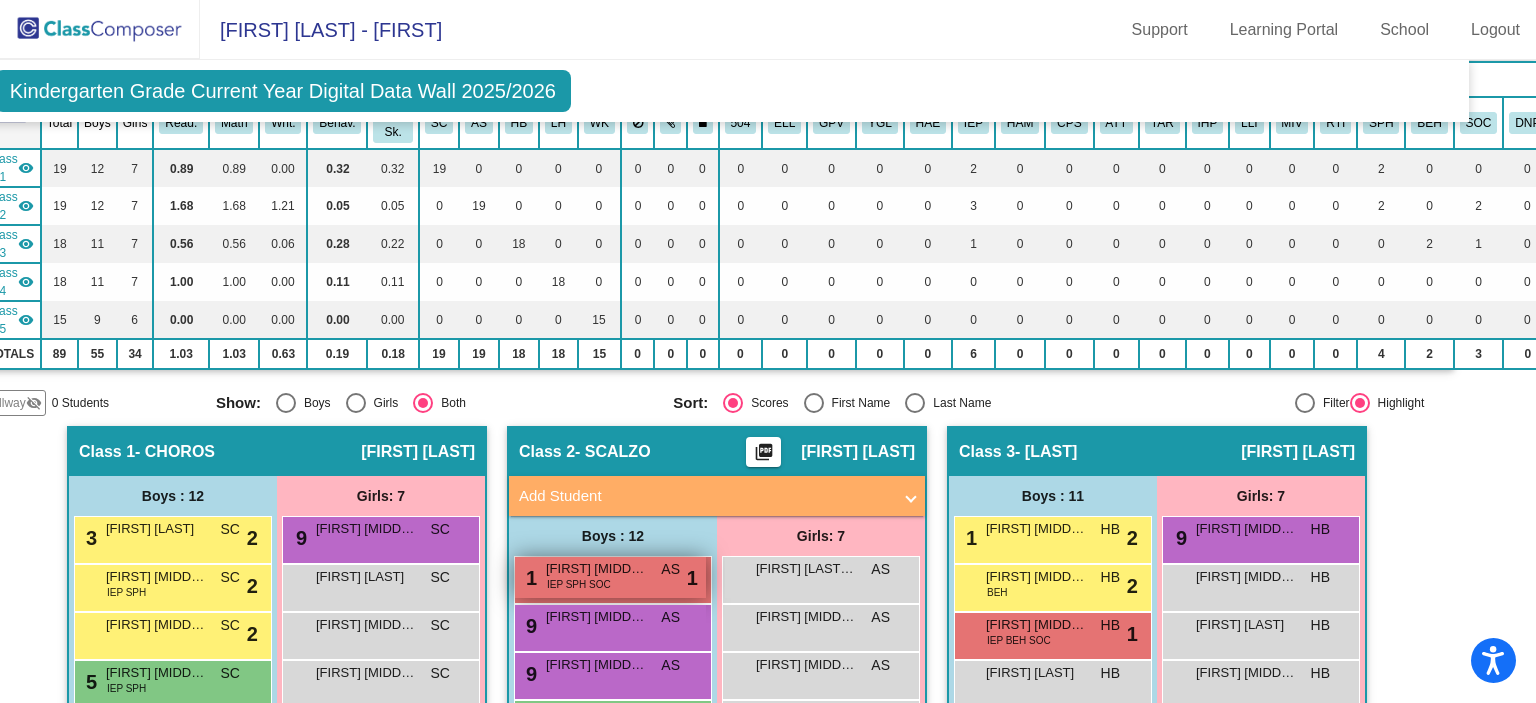 click on "IEP SPH SOC" at bounding box center [579, 584] 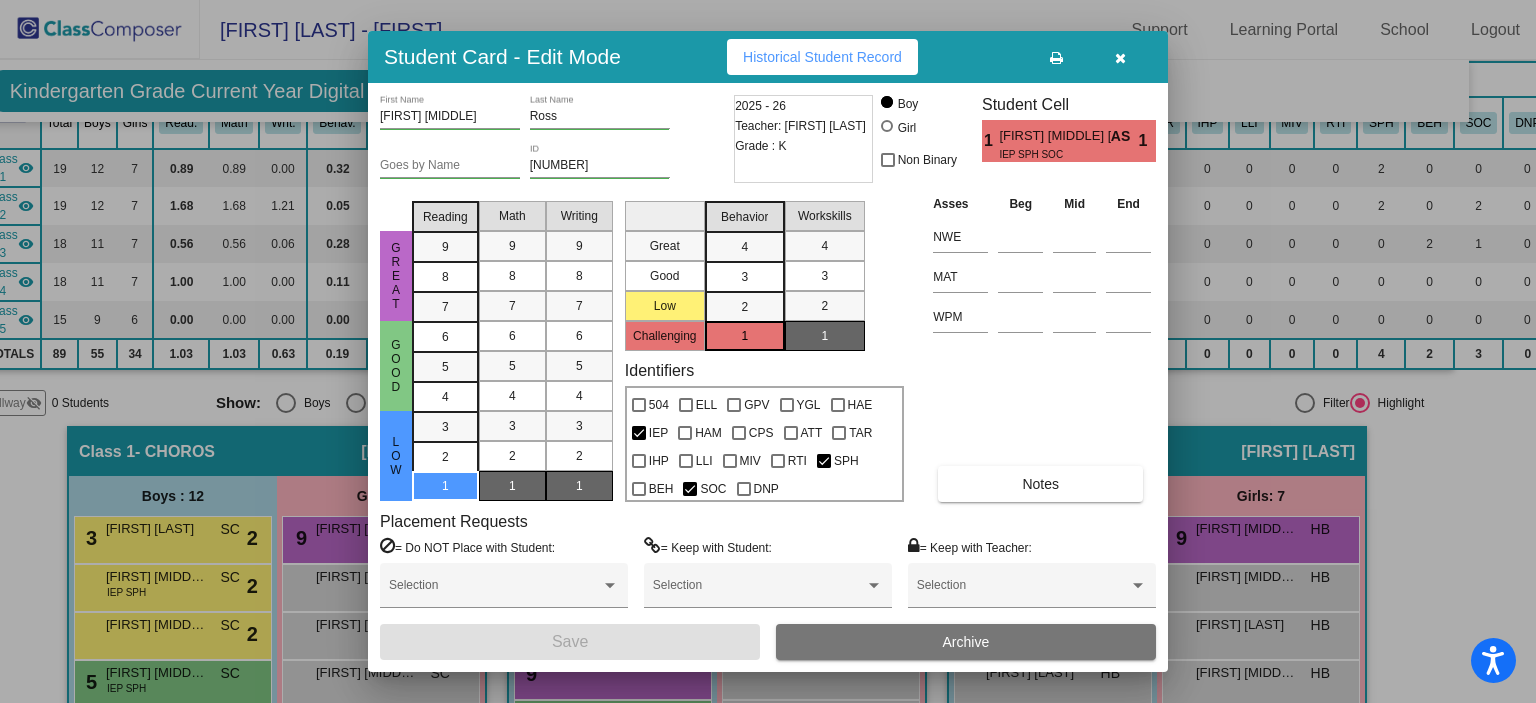 click at bounding box center (1120, 58) 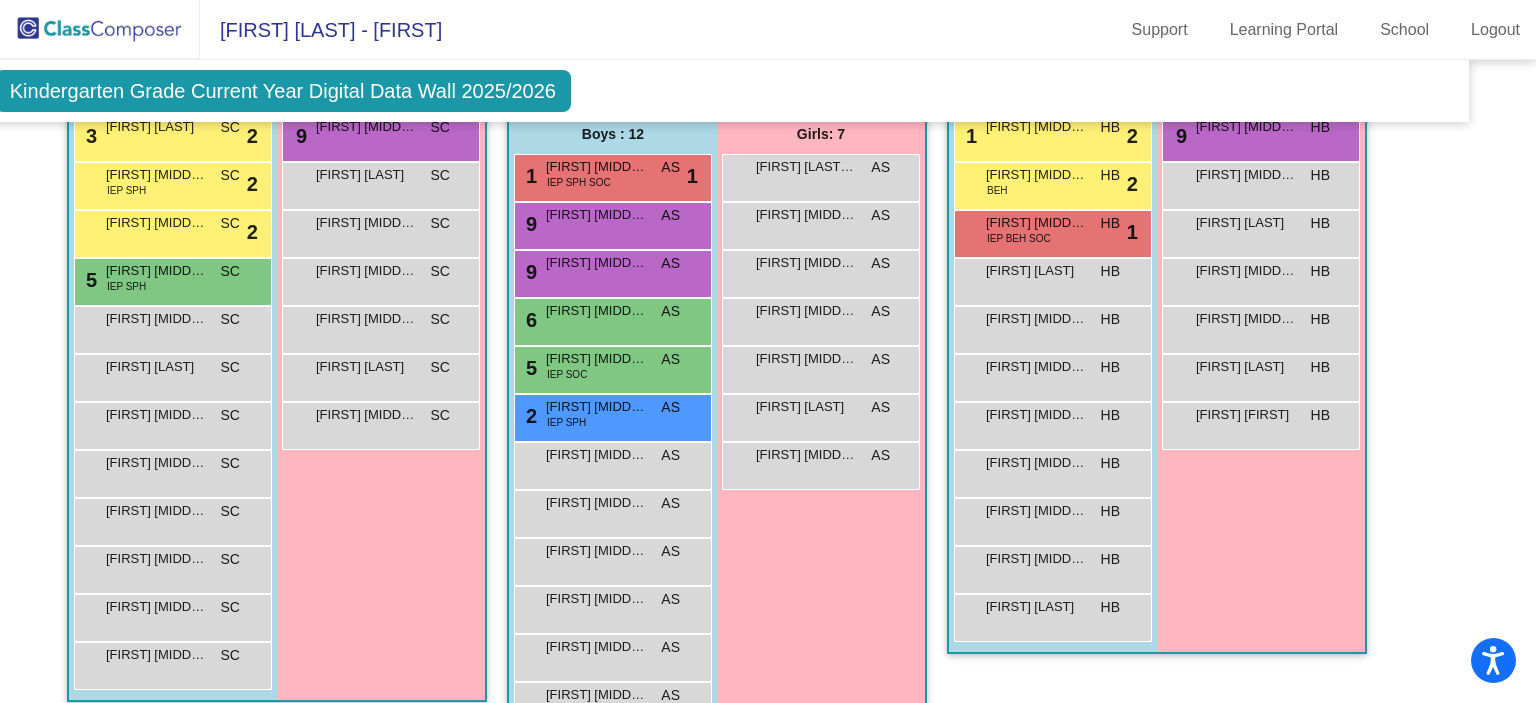 scroll, scrollTop: 556, scrollLeft: 51, axis: both 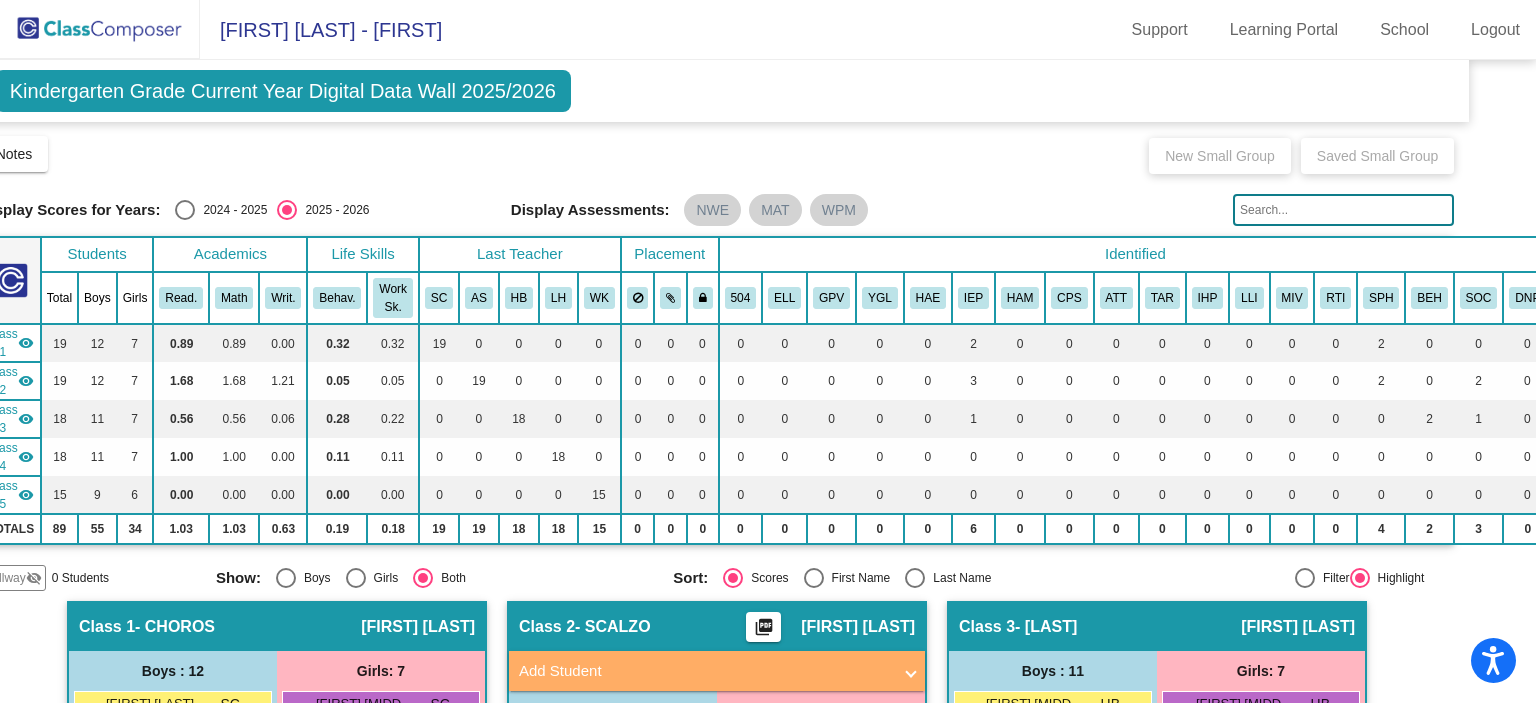 click on "Kindergarten Grade Current Year Digital Data Wall 2025/2026" 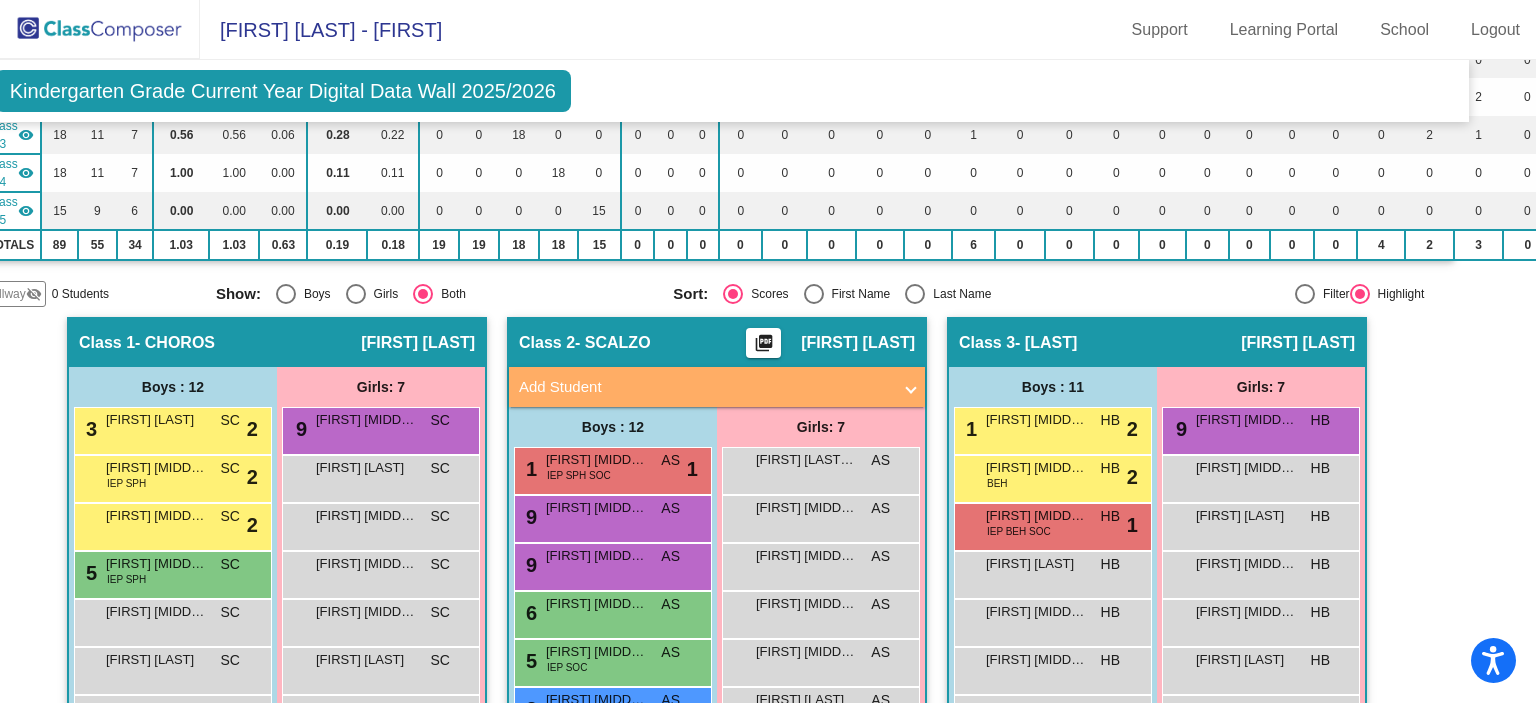 scroll, scrollTop: 272, scrollLeft: 51, axis: both 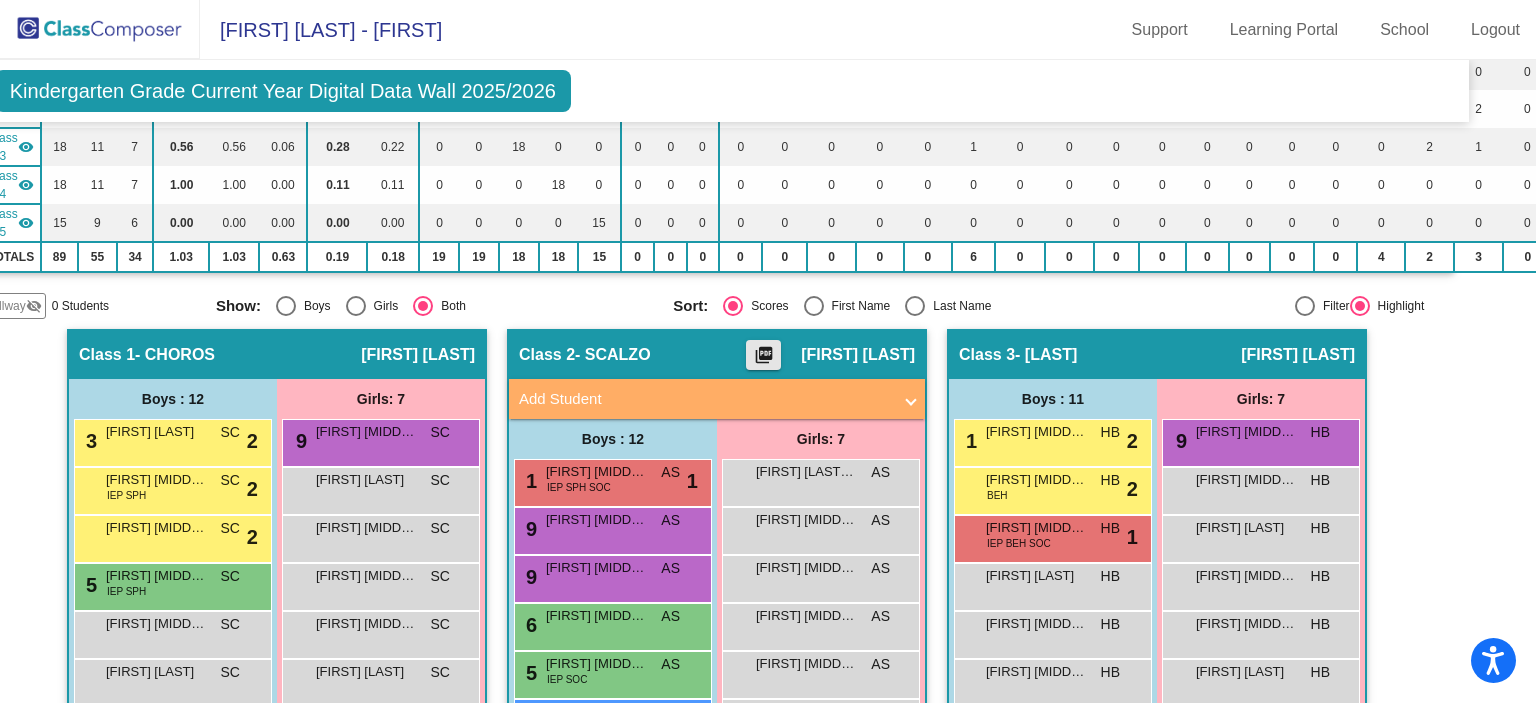 click on "picture_as_pdf" 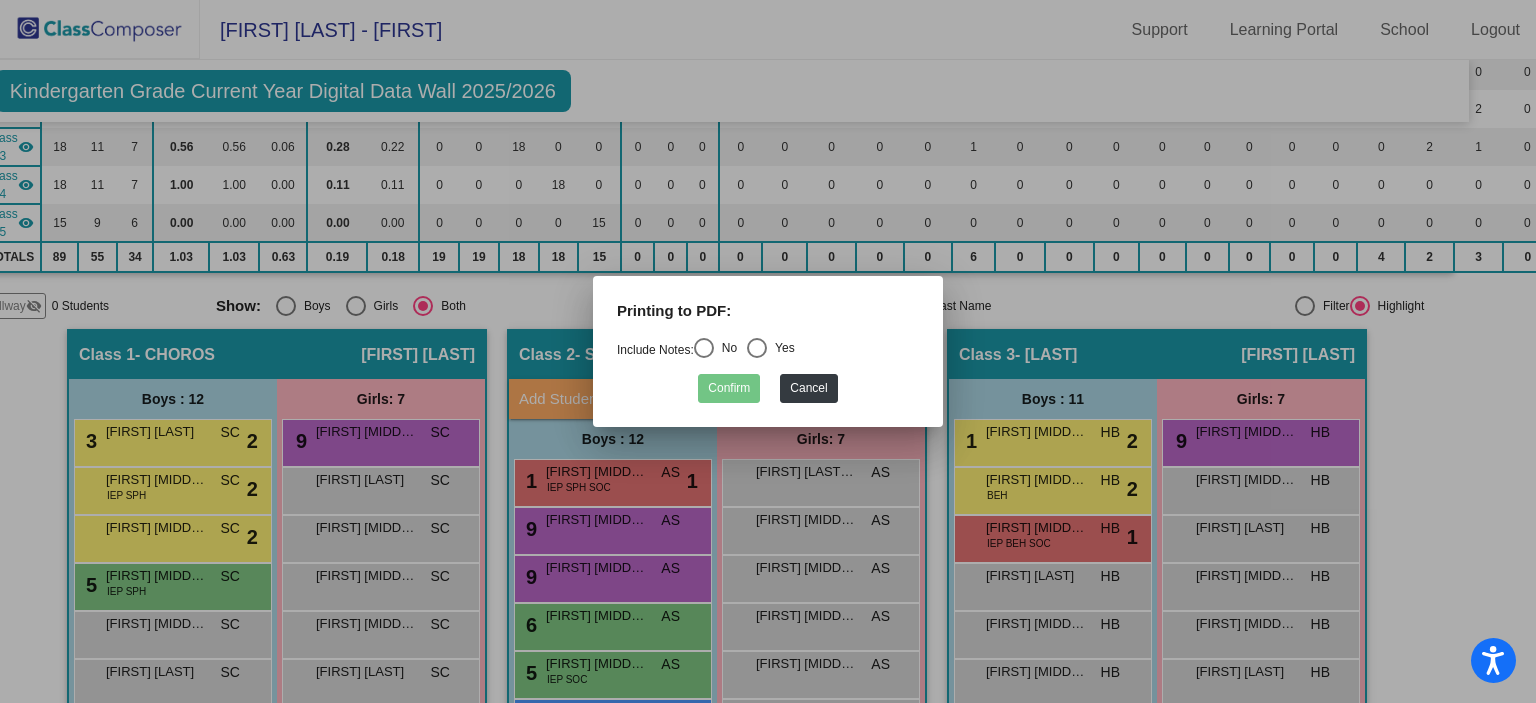 click at bounding box center [704, 348] 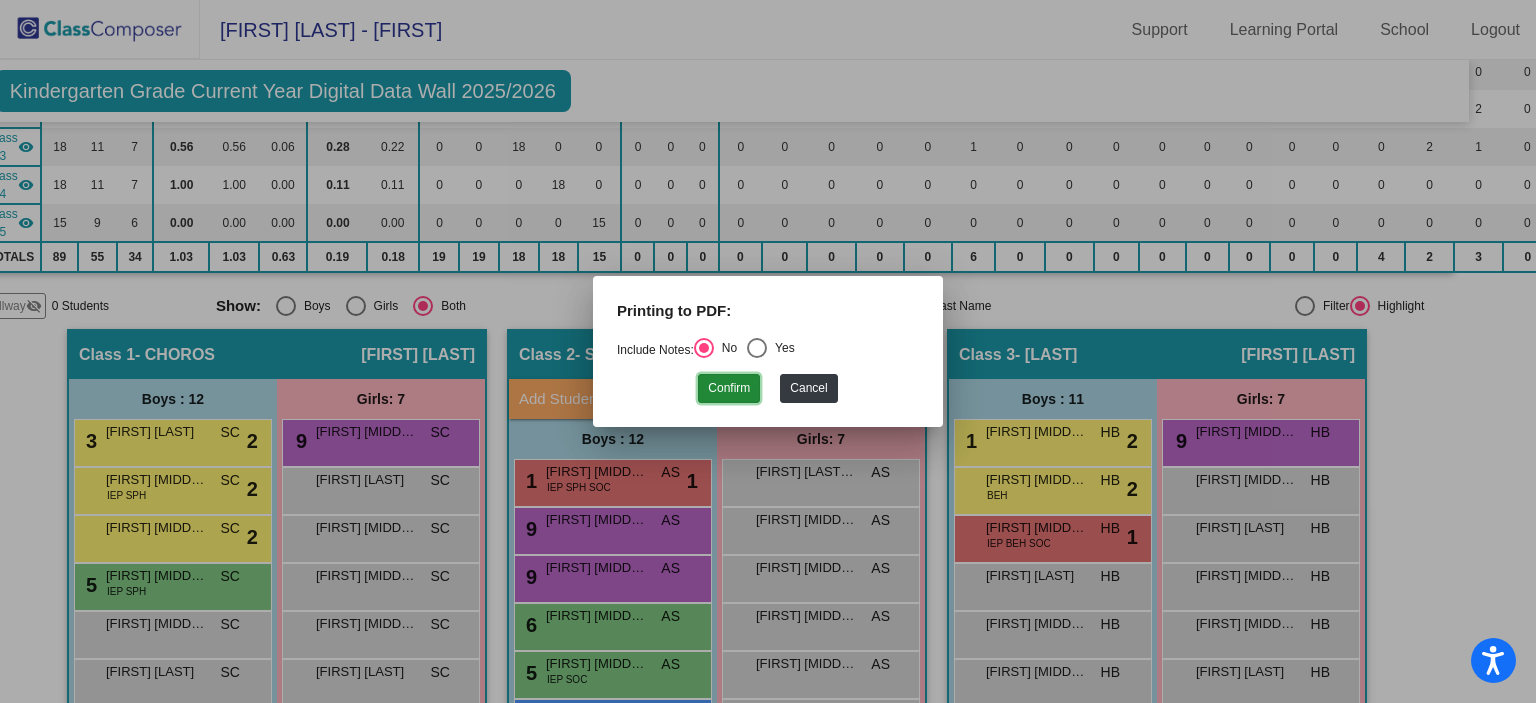 click on "Confirm" at bounding box center (729, 388) 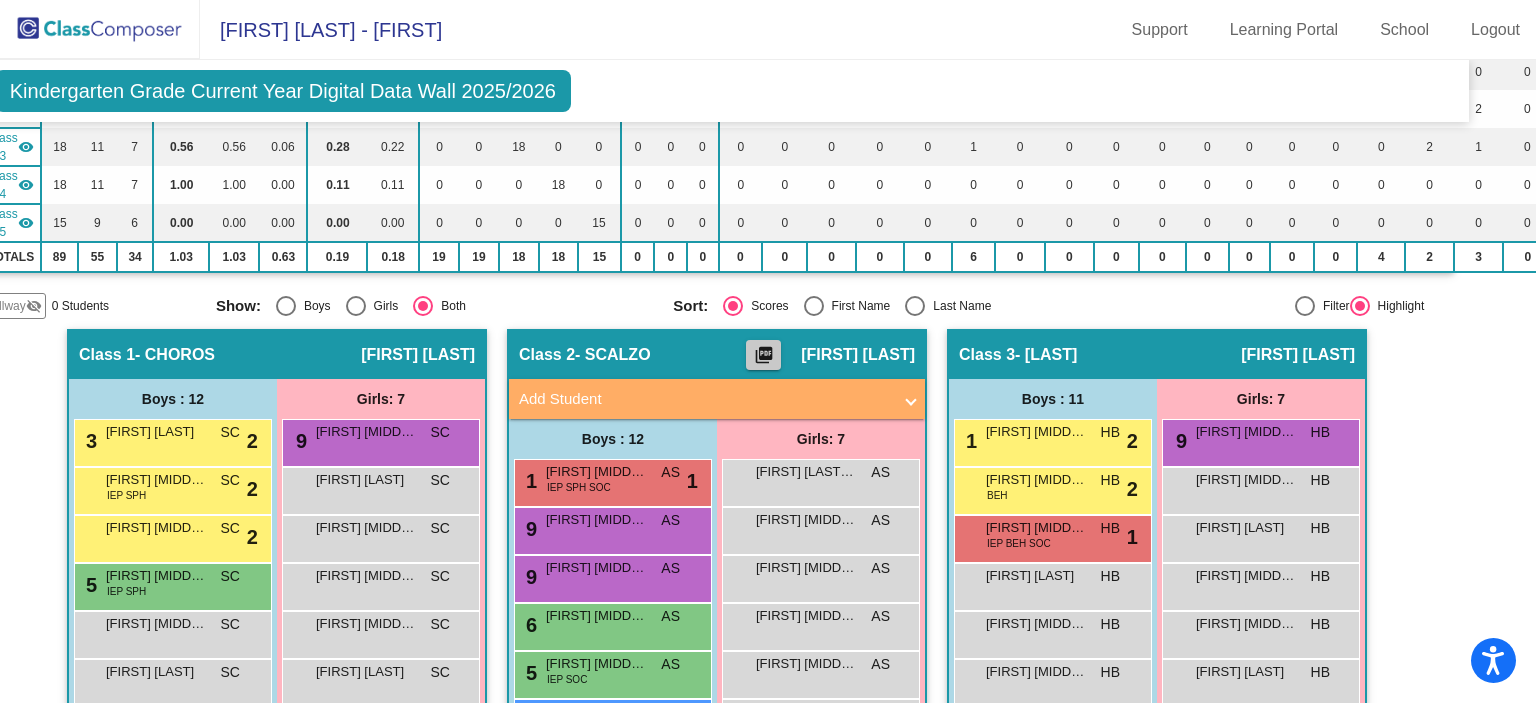 click on "picture_as_pdf" 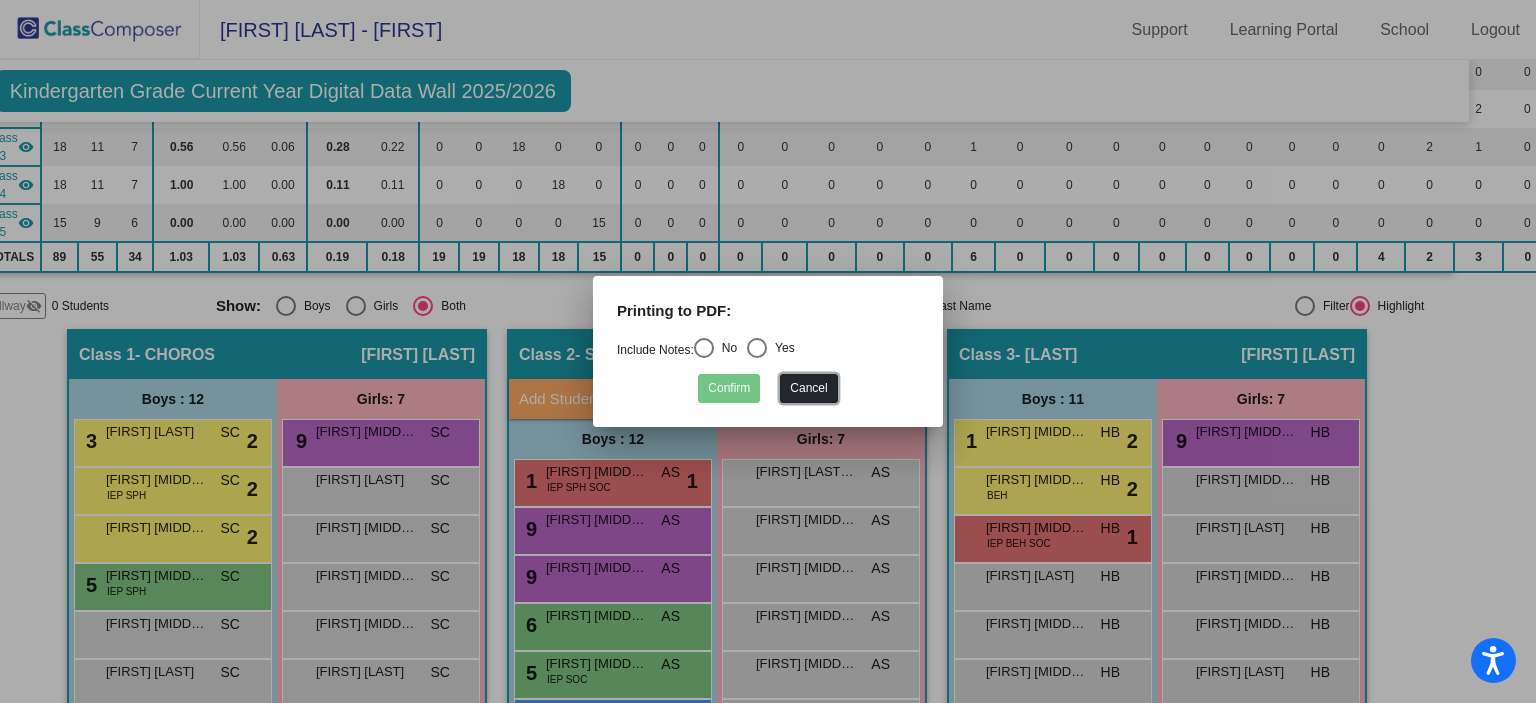 click on "Cancel" at bounding box center (808, 388) 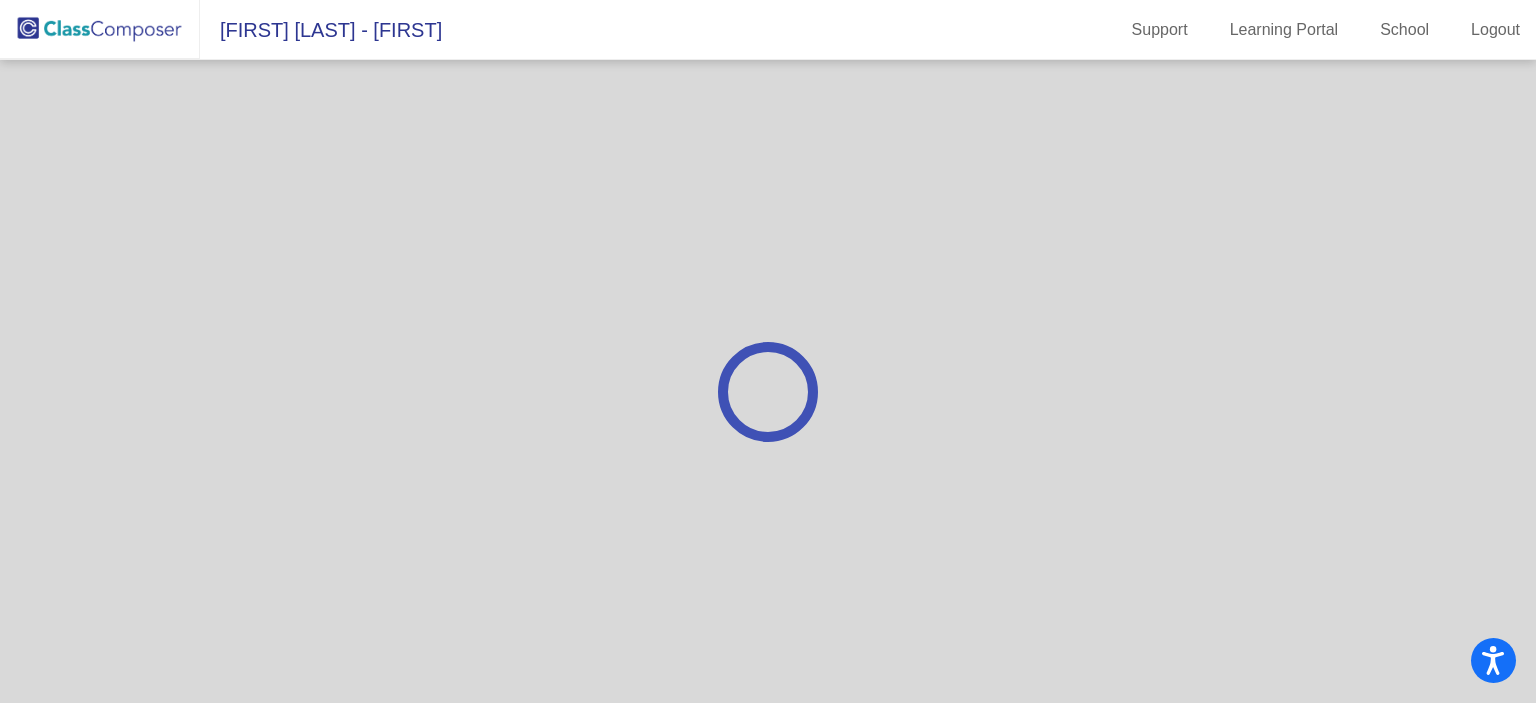 scroll, scrollTop: 0, scrollLeft: 0, axis: both 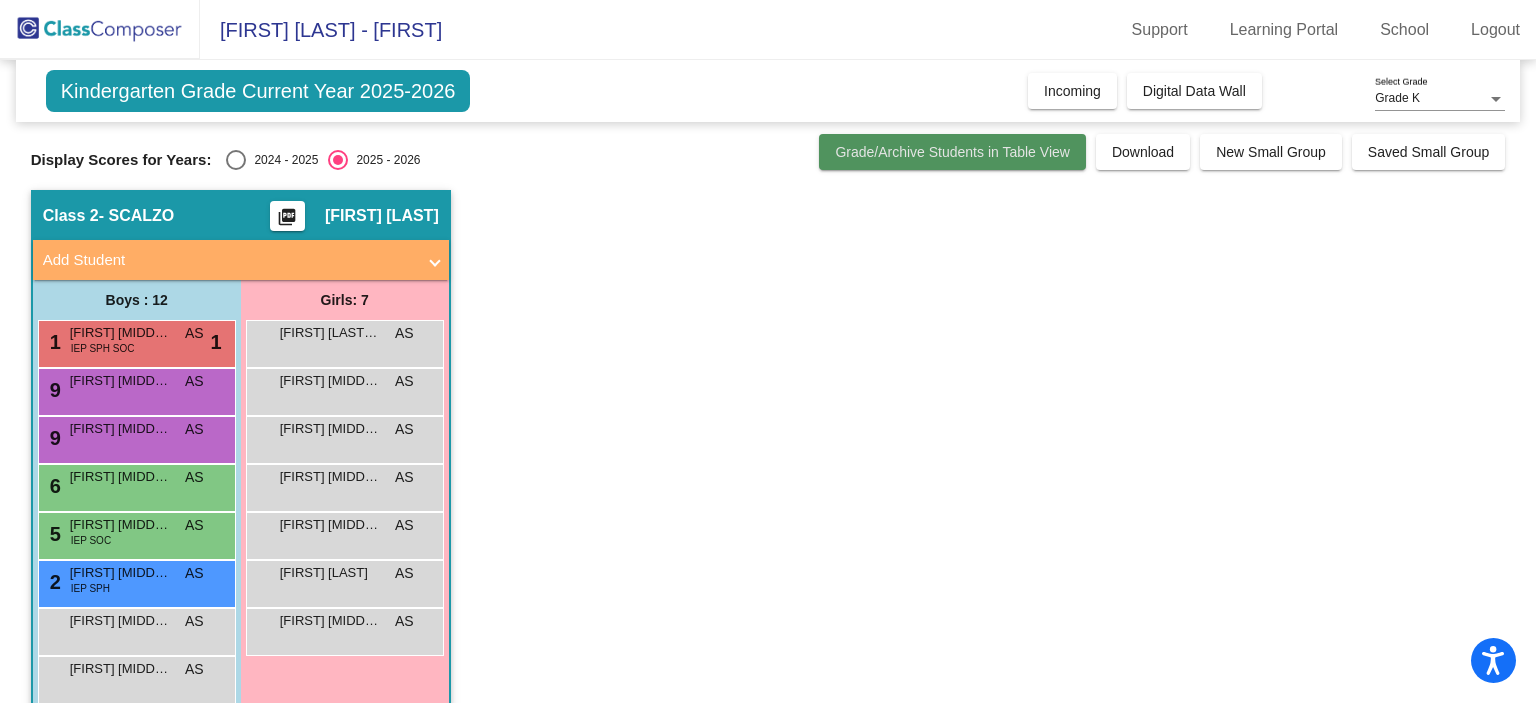 click on "Grade/Archive Students in Table View" 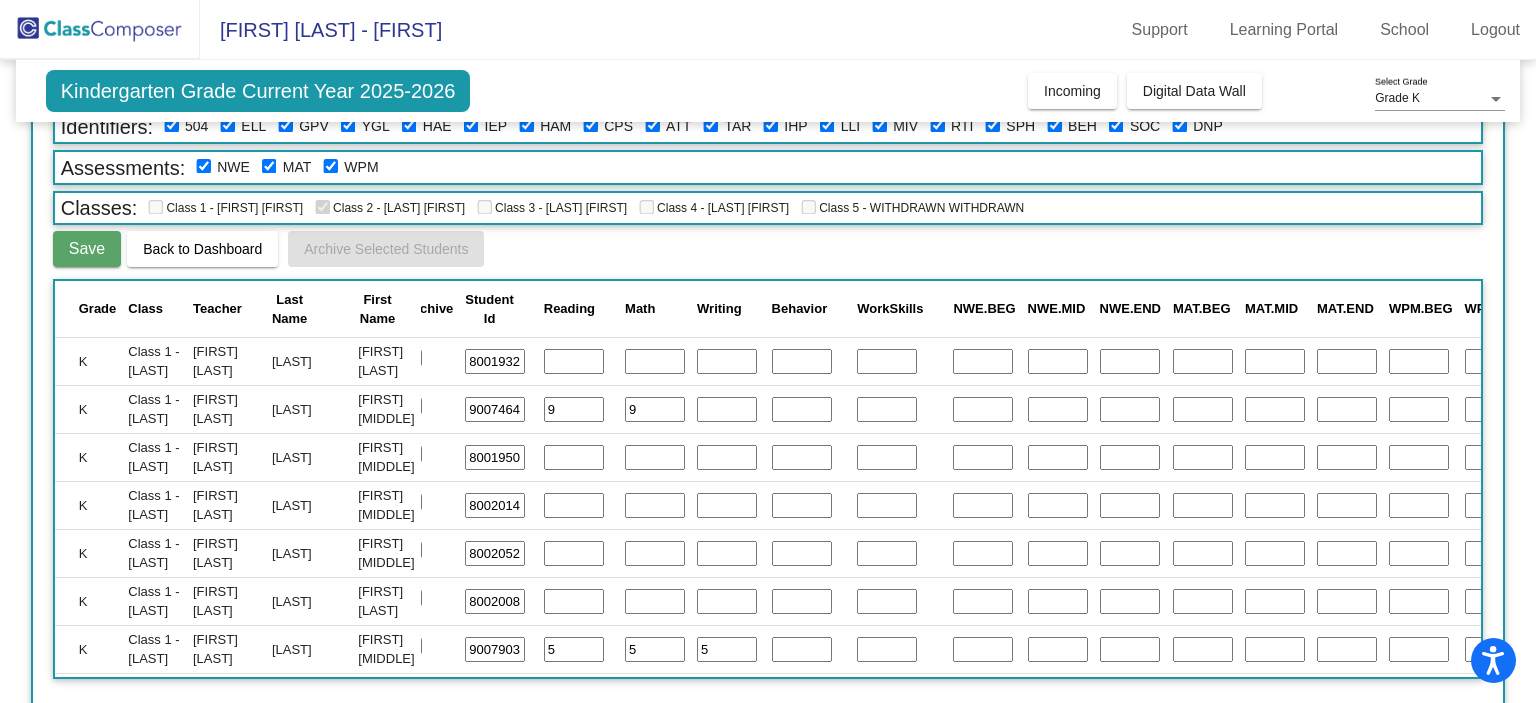 scroll, scrollTop: 134, scrollLeft: 0, axis: vertical 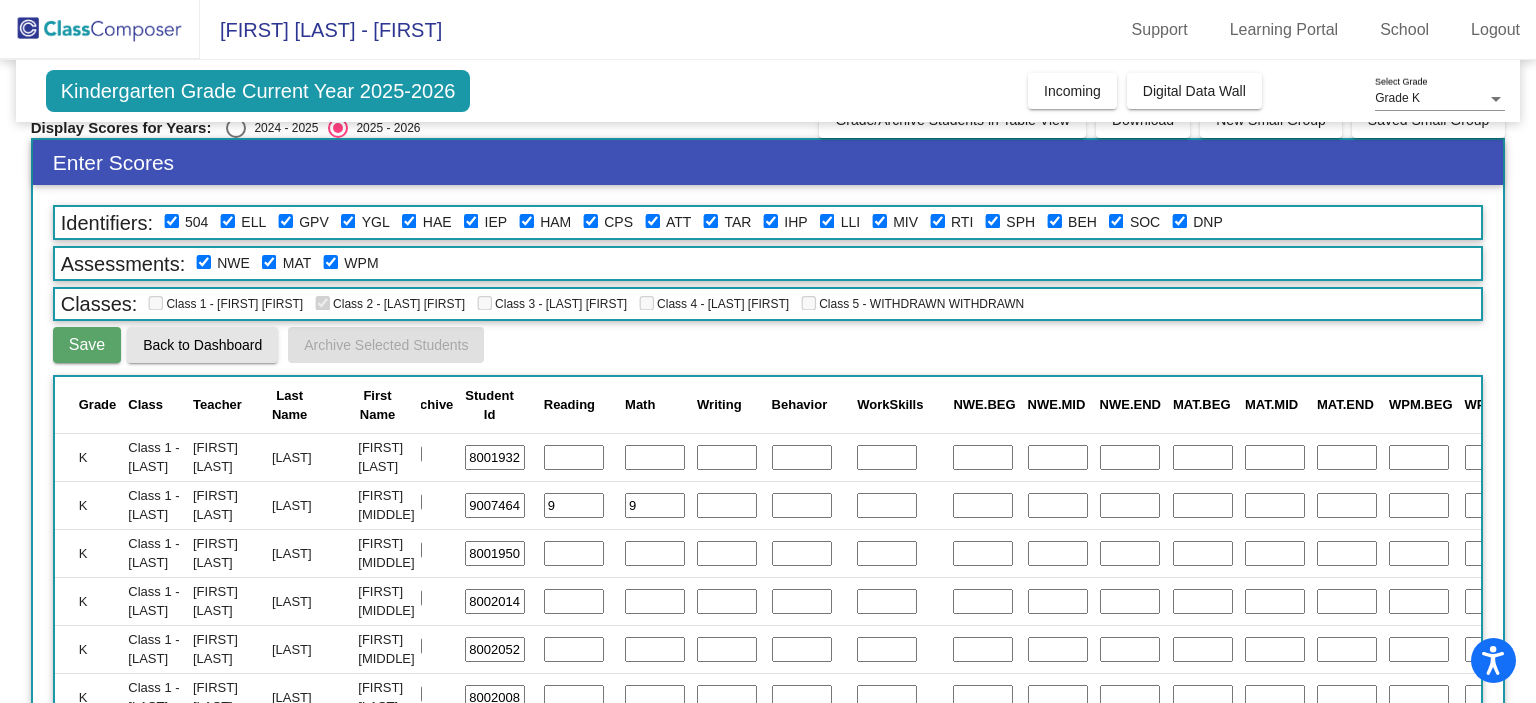 click on "Back to Dashboard" 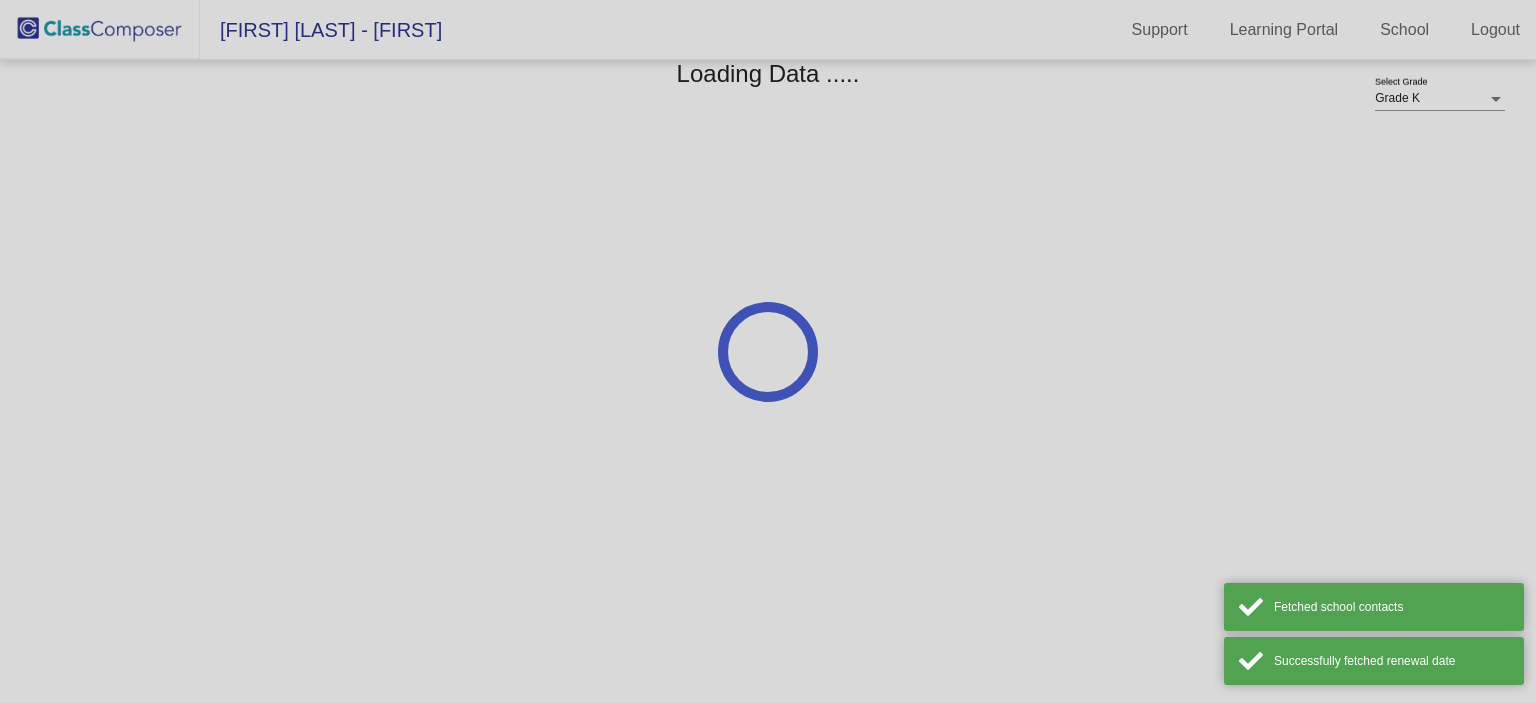 scroll, scrollTop: 0, scrollLeft: 0, axis: both 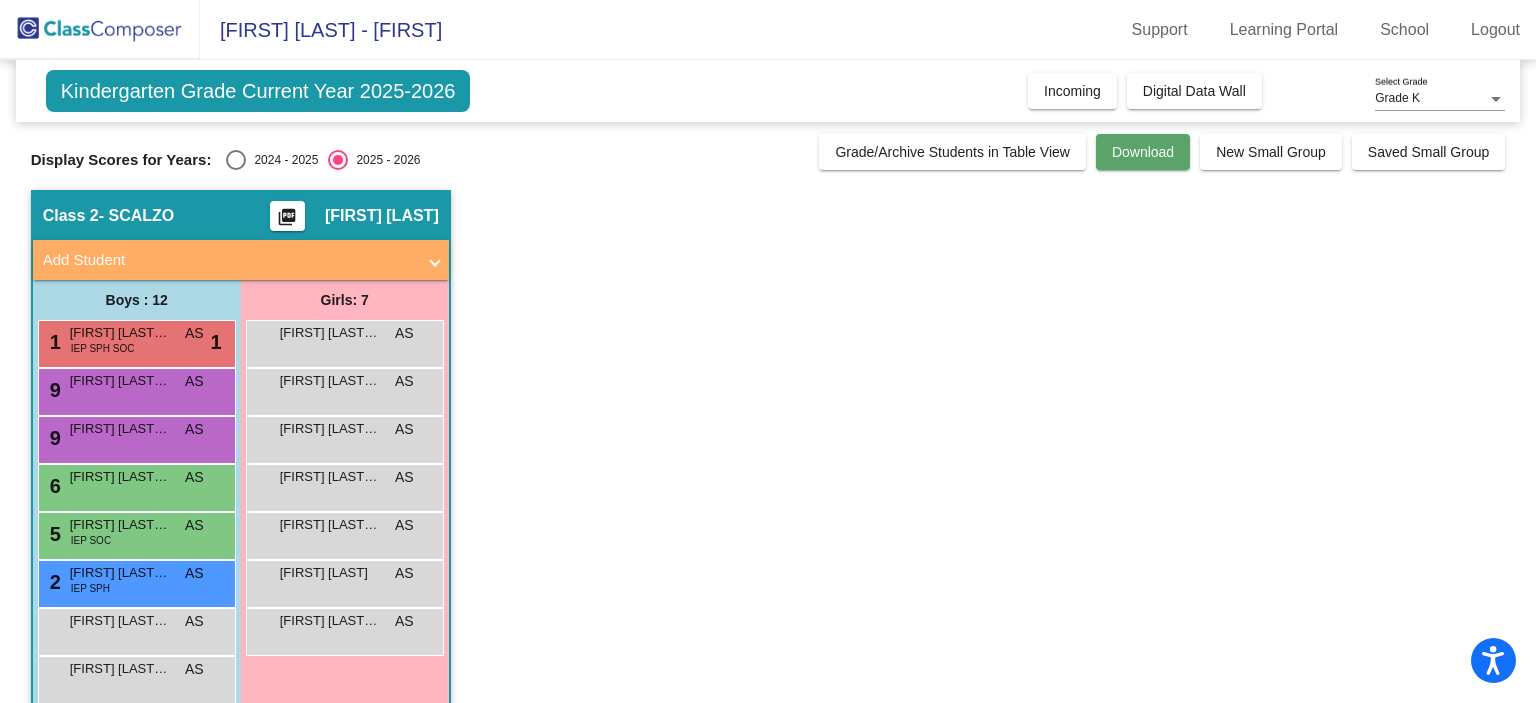 click on "Download" 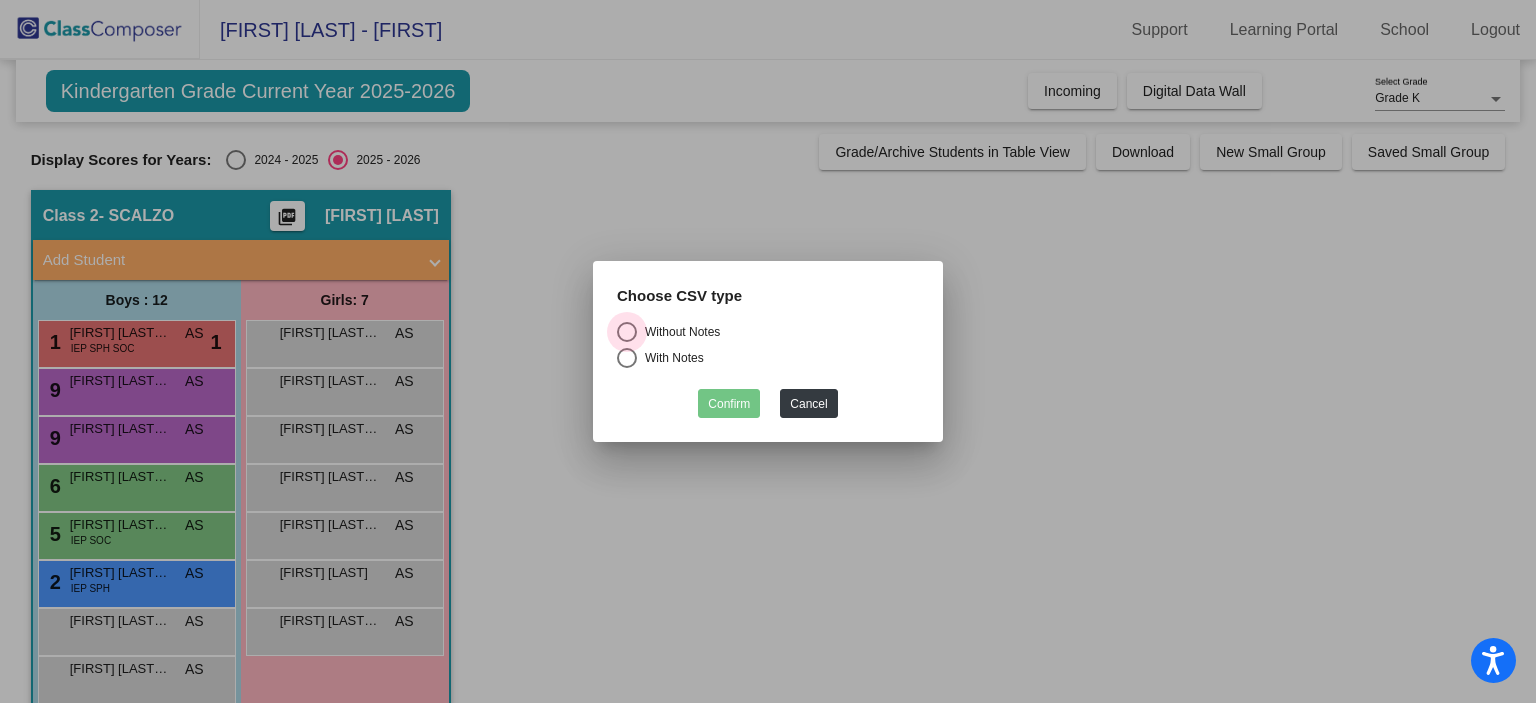click at bounding box center (627, 332) 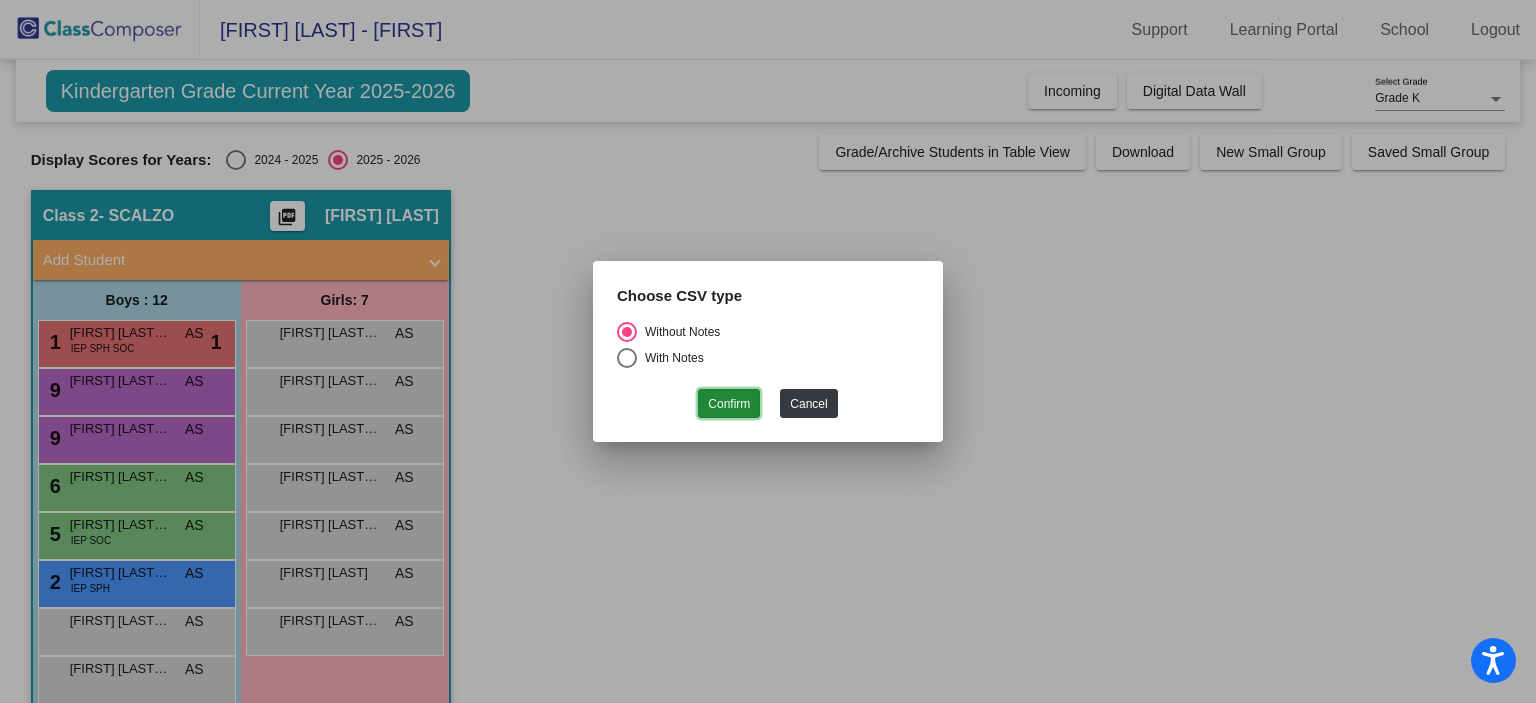 click on "Confirm" at bounding box center [729, 403] 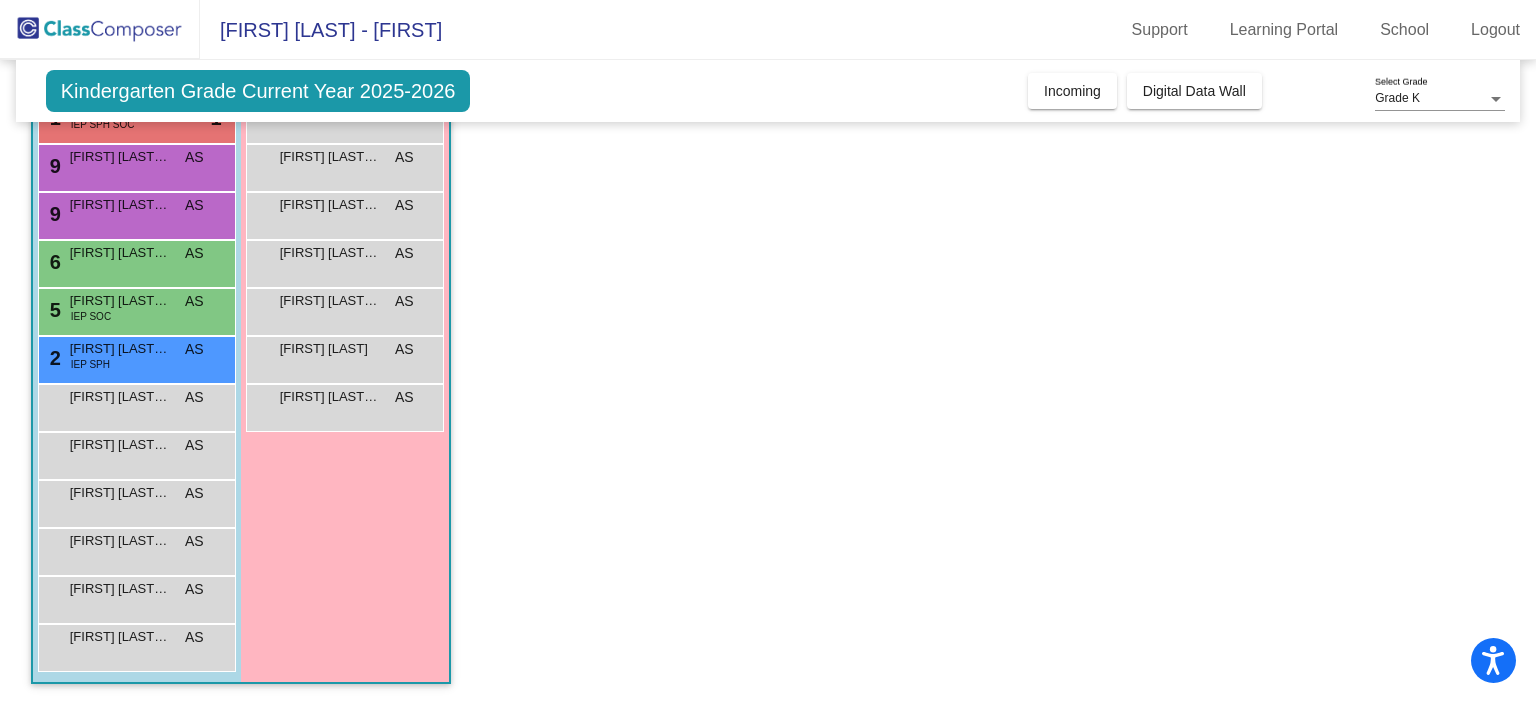 scroll, scrollTop: 0, scrollLeft: 0, axis: both 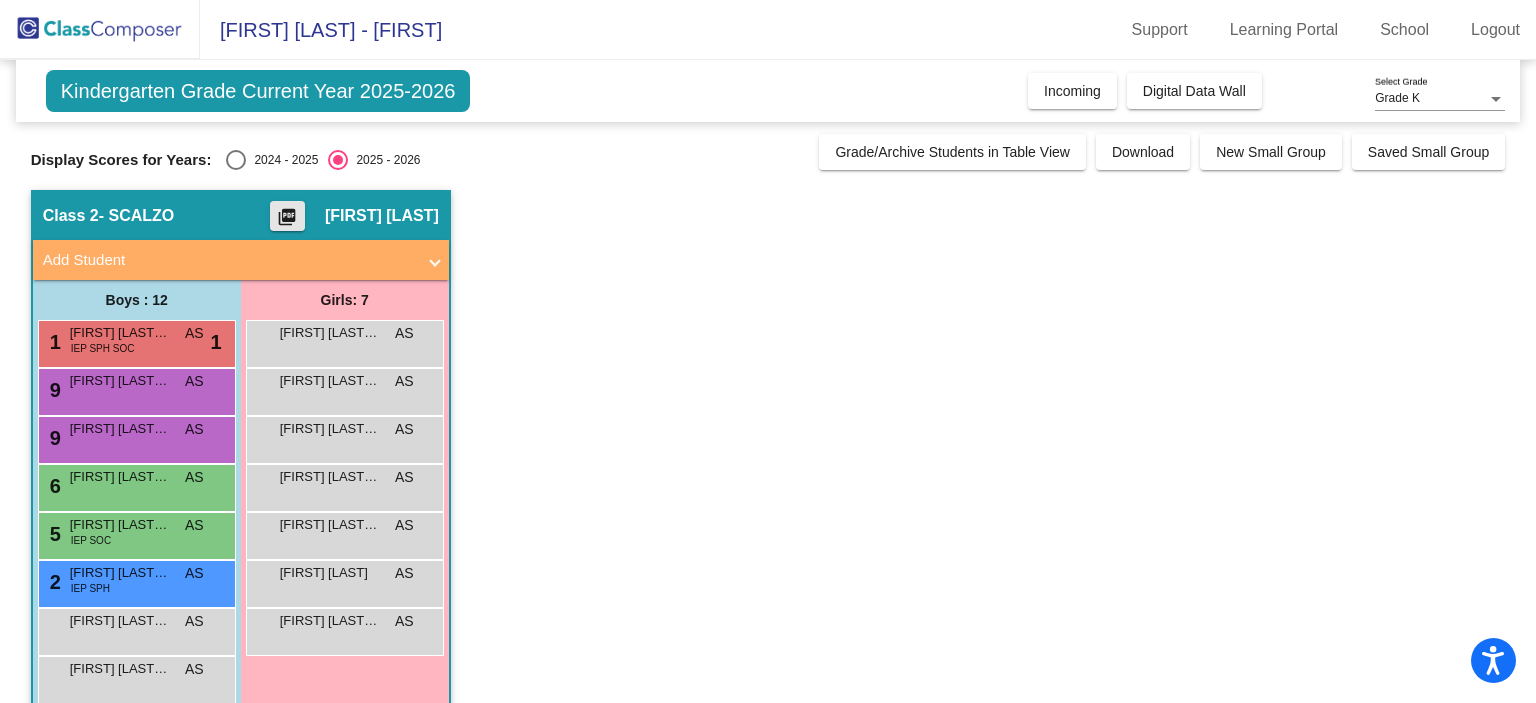 click on "picture_as_pdf" 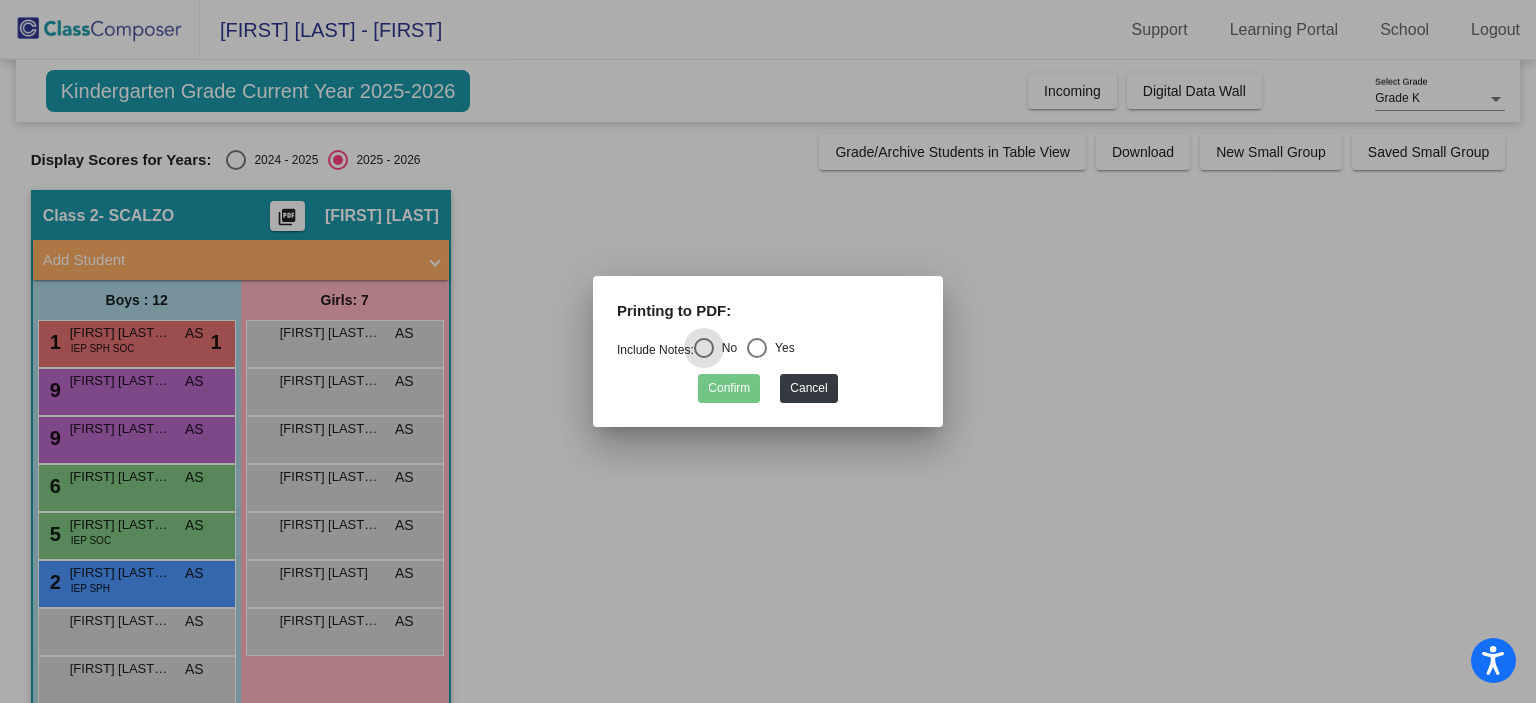 click at bounding box center [757, 348] 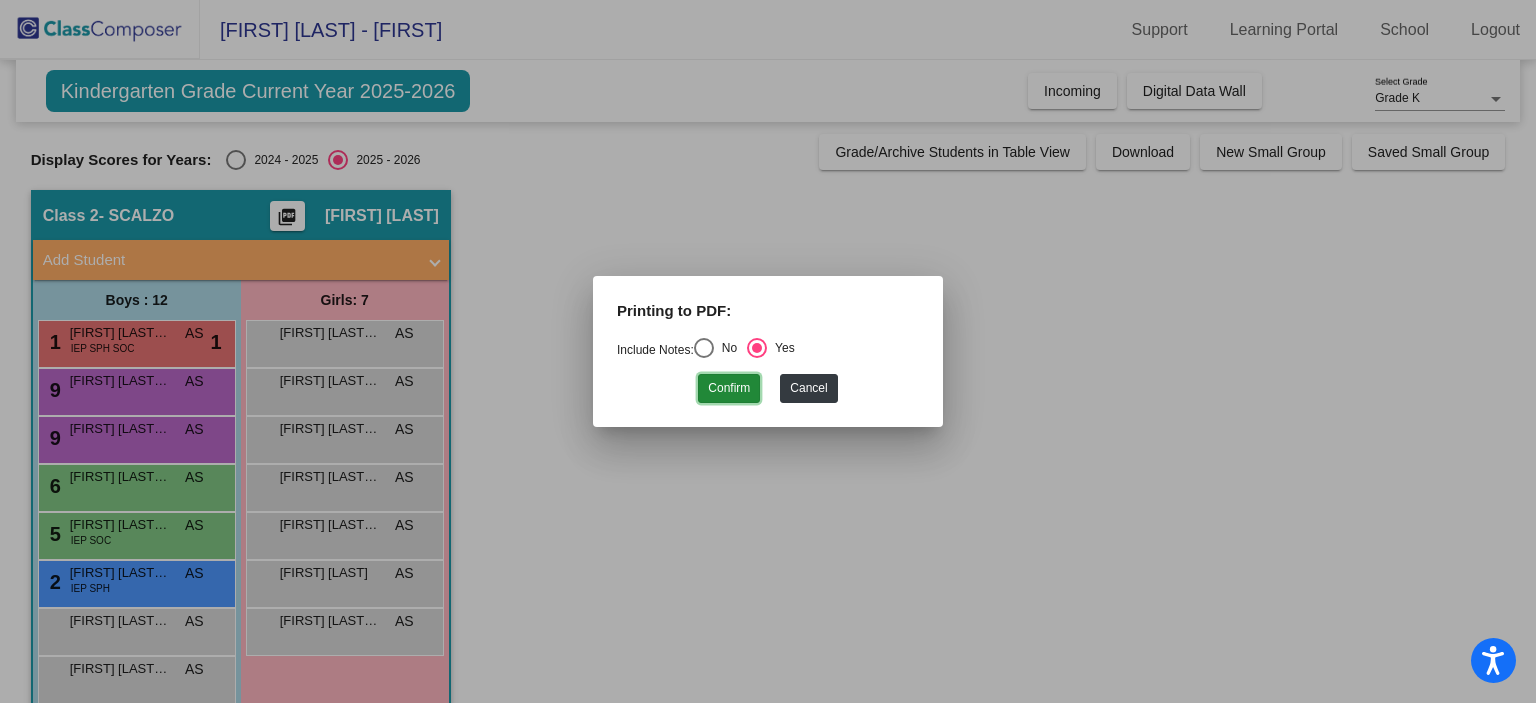 click on "Confirm" at bounding box center [729, 388] 